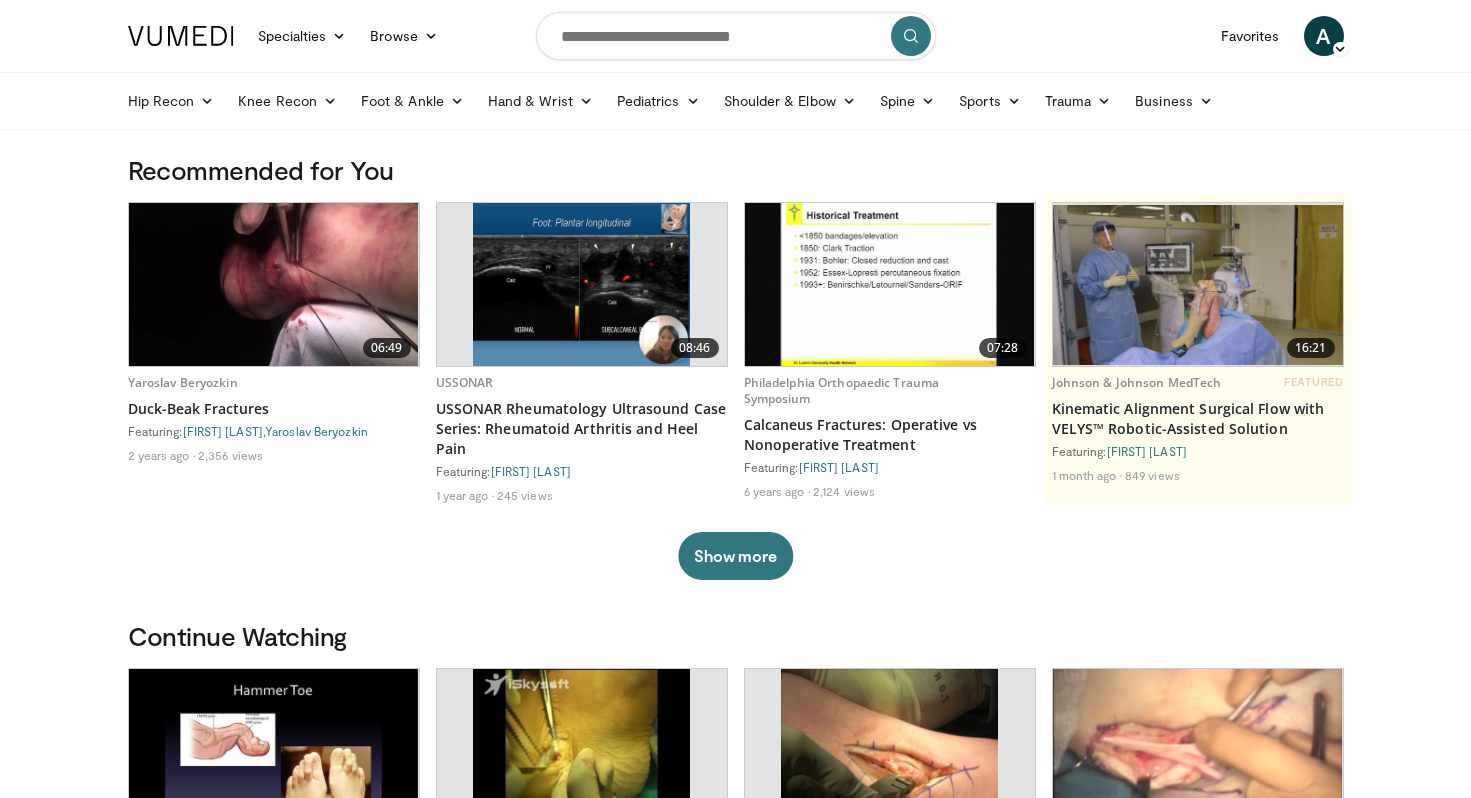 scroll, scrollTop: 0, scrollLeft: 0, axis: both 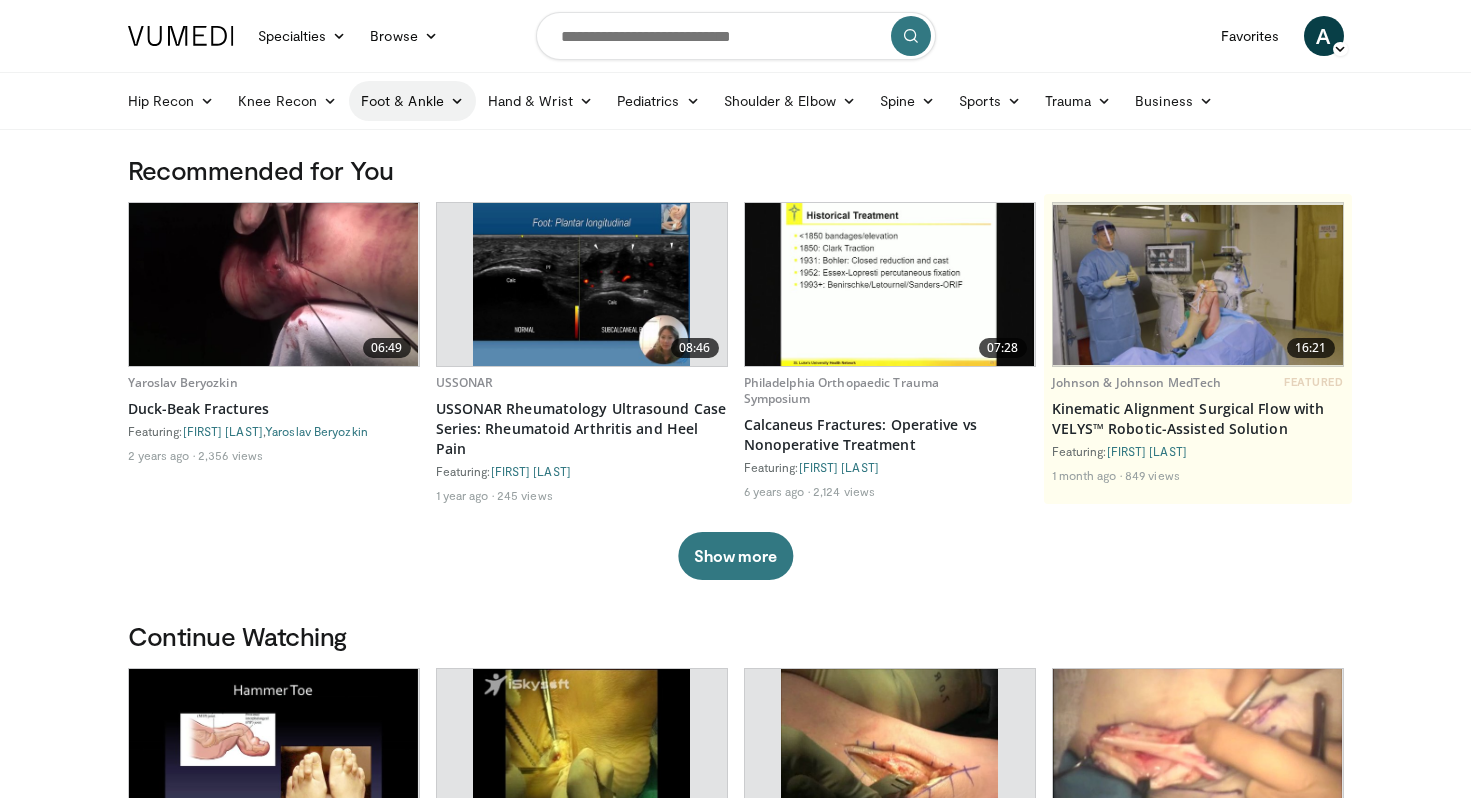 click on "Foot & Ankle" at bounding box center [412, 101] 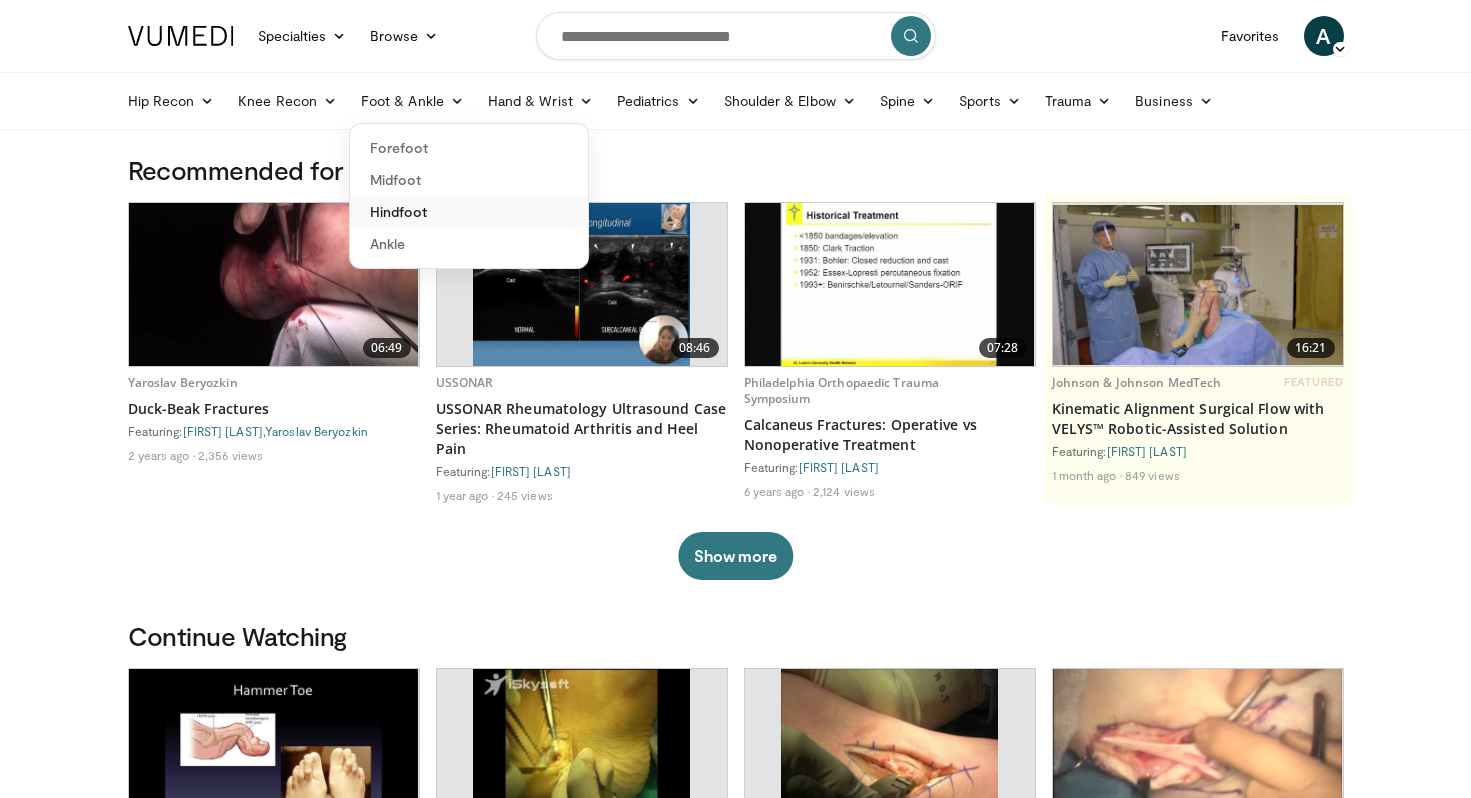 click on "Hindfoot" at bounding box center [469, 212] 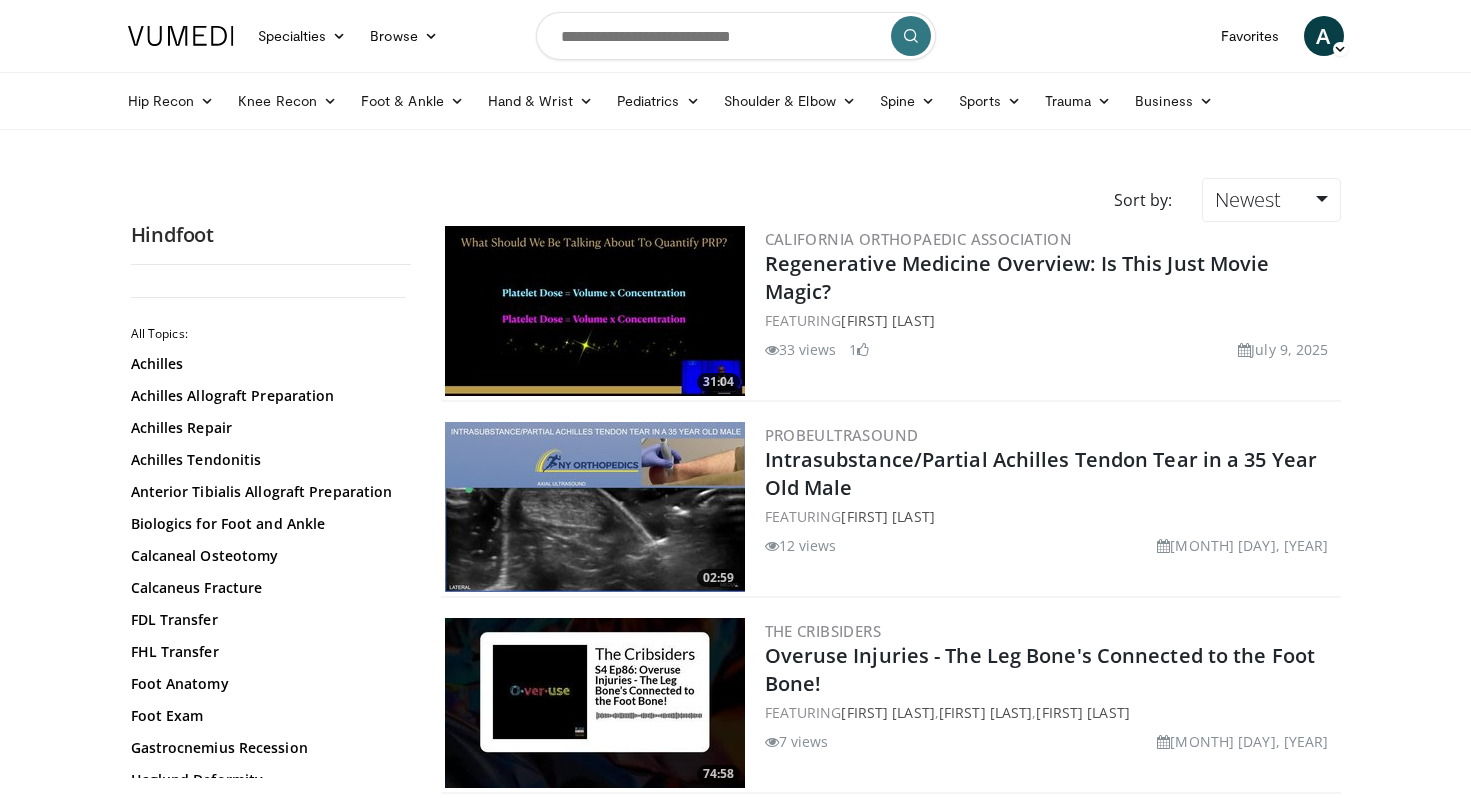 scroll, scrollTop: 0, scrollLeft: 0, axis: both 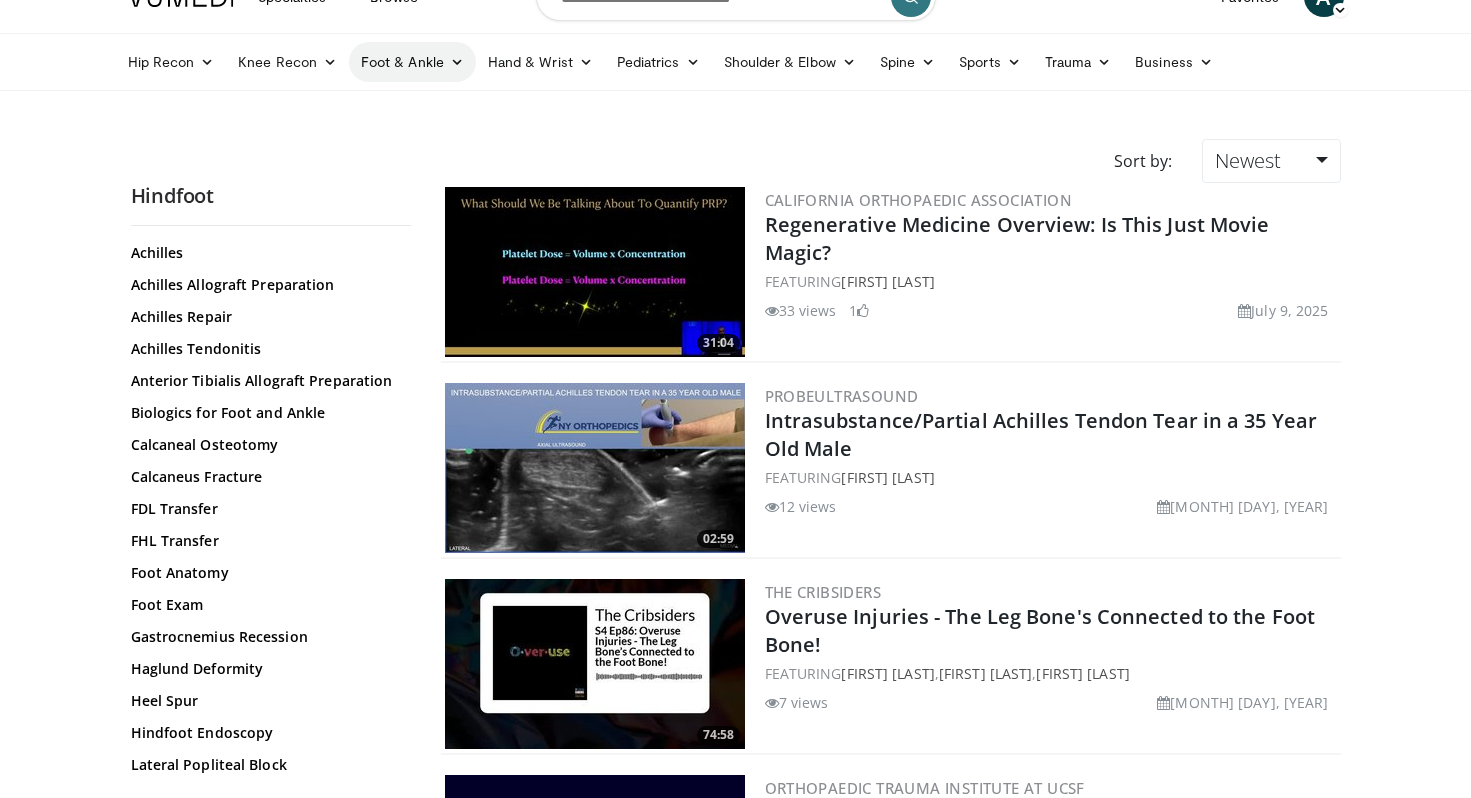 click on "Foot & Ankle" at bounding box center [412, 62] 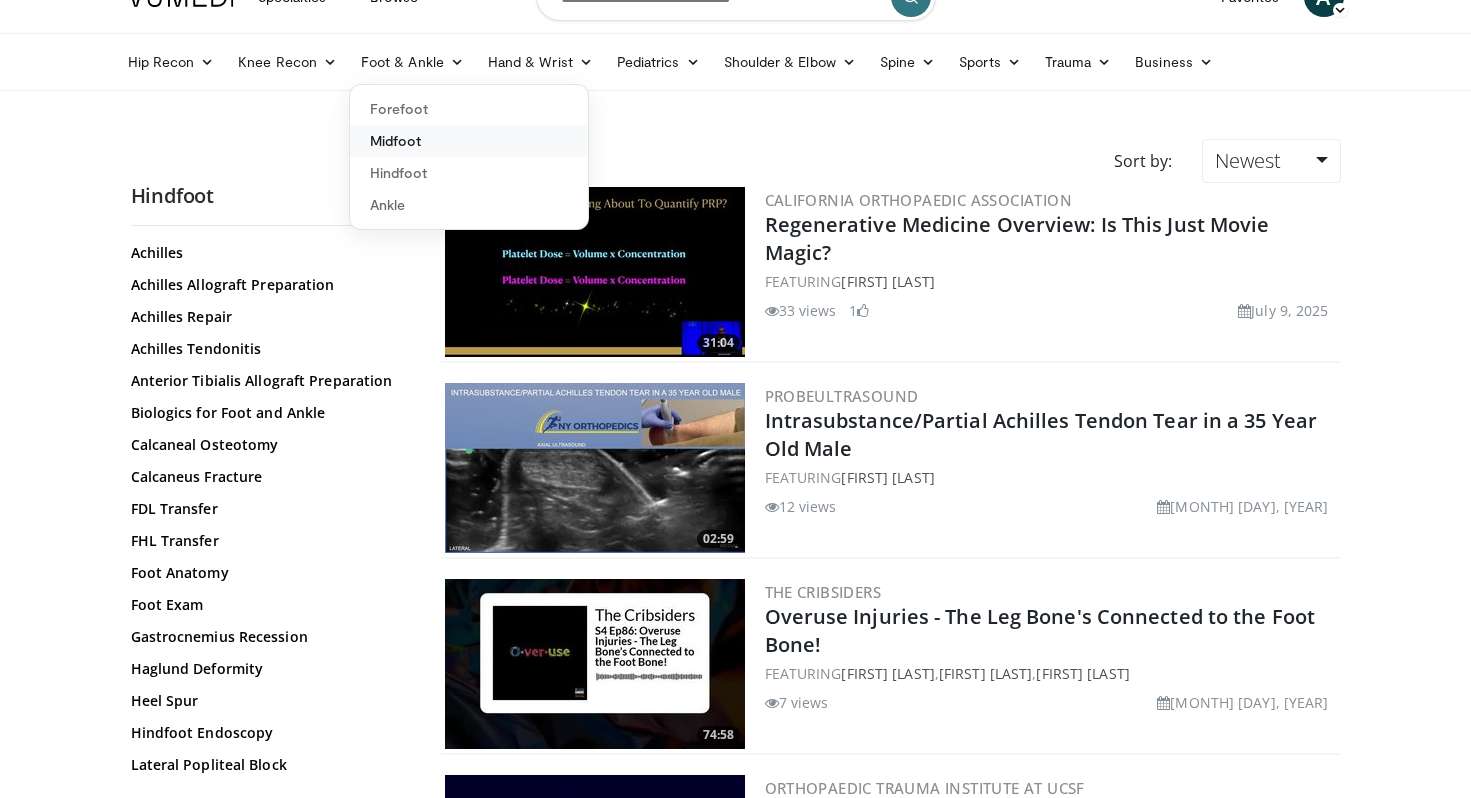 click on "Midfoot" at bounding box center (469, 141) 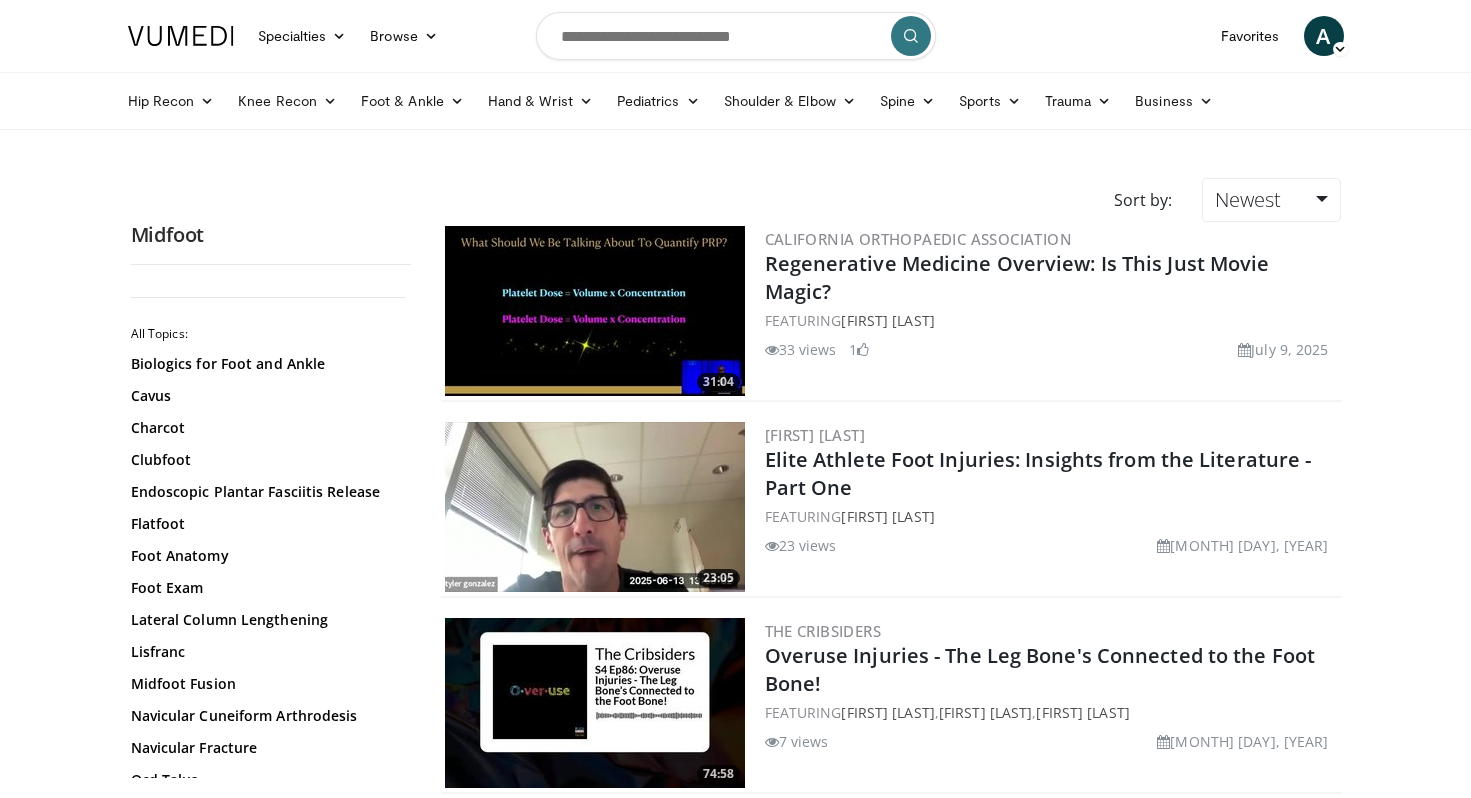 scroll, scrollTop: 0, scrollLeft: 0, axis: both 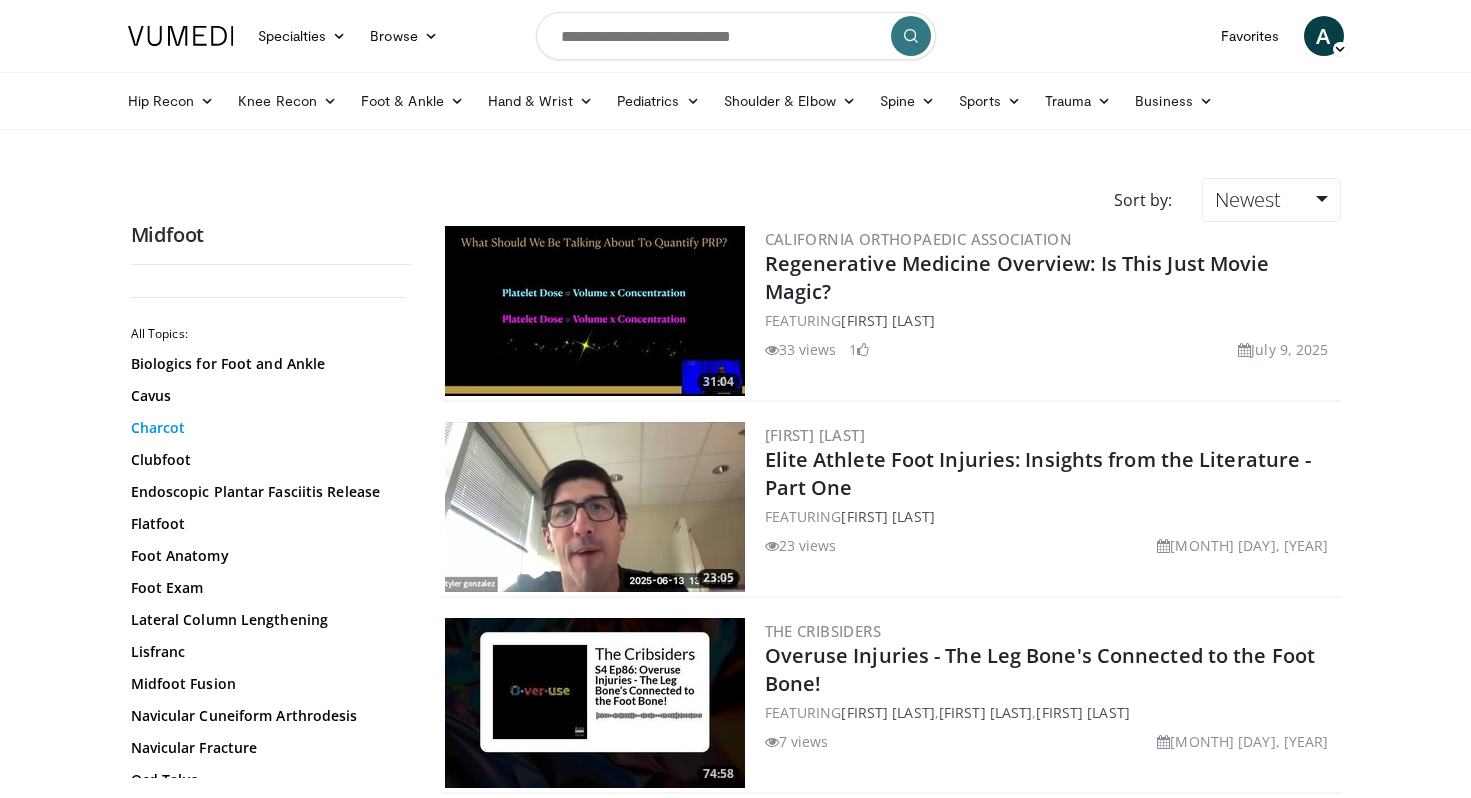 click on "Charcot" at bounding box center (266, 428) 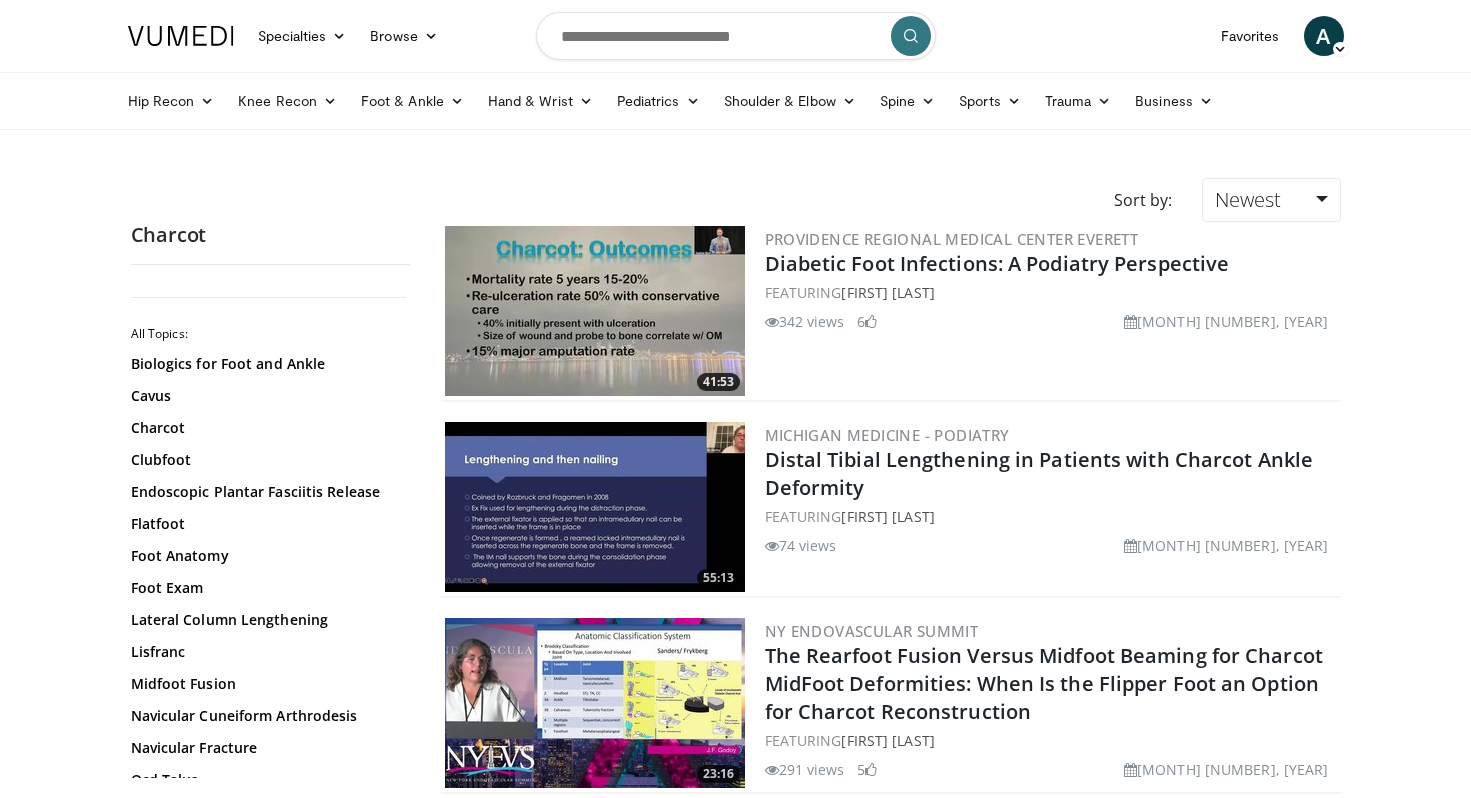 scroll, scrollTop: 0, scrollLeft: 0, axis: both 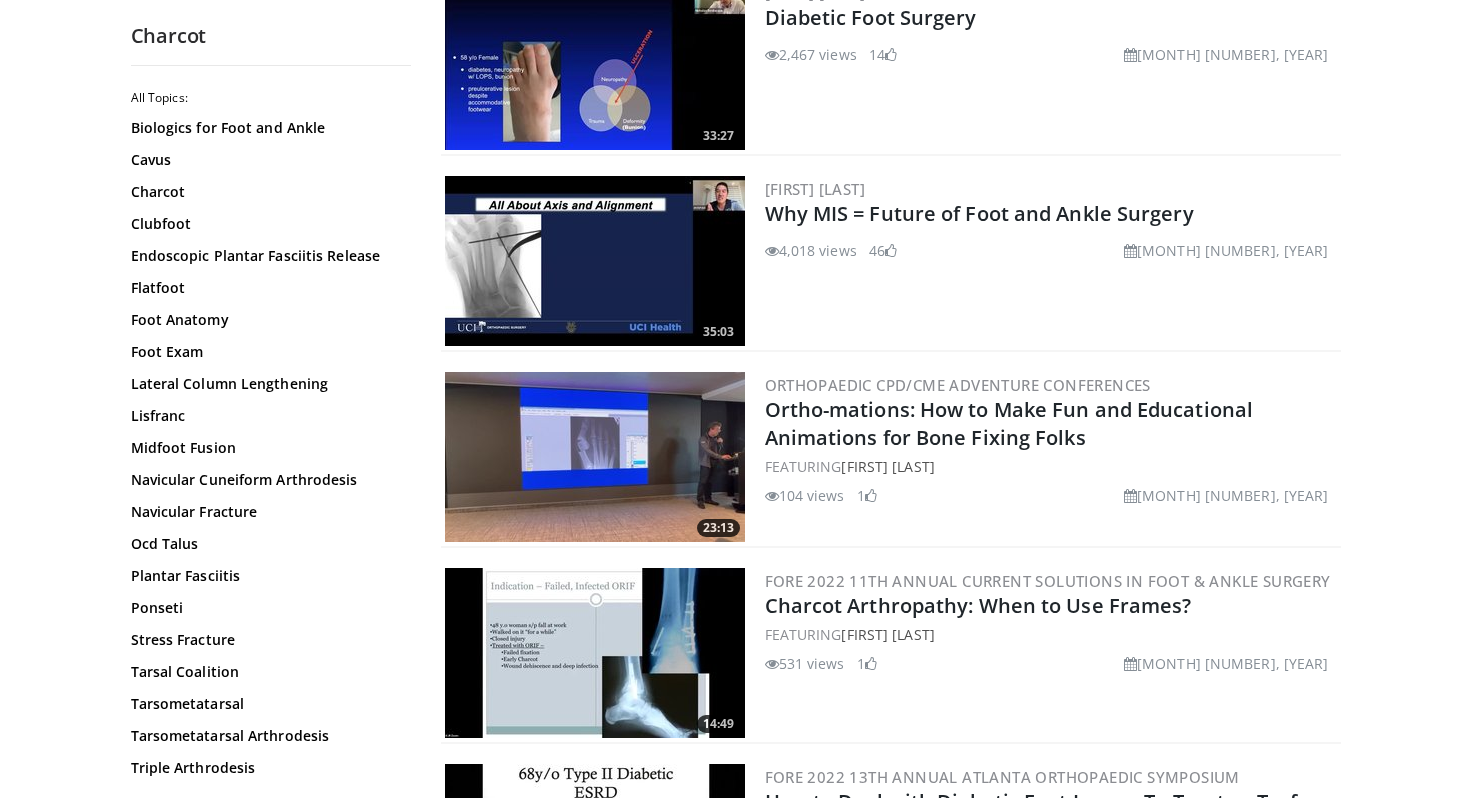 click at bounding box center (595, 261) 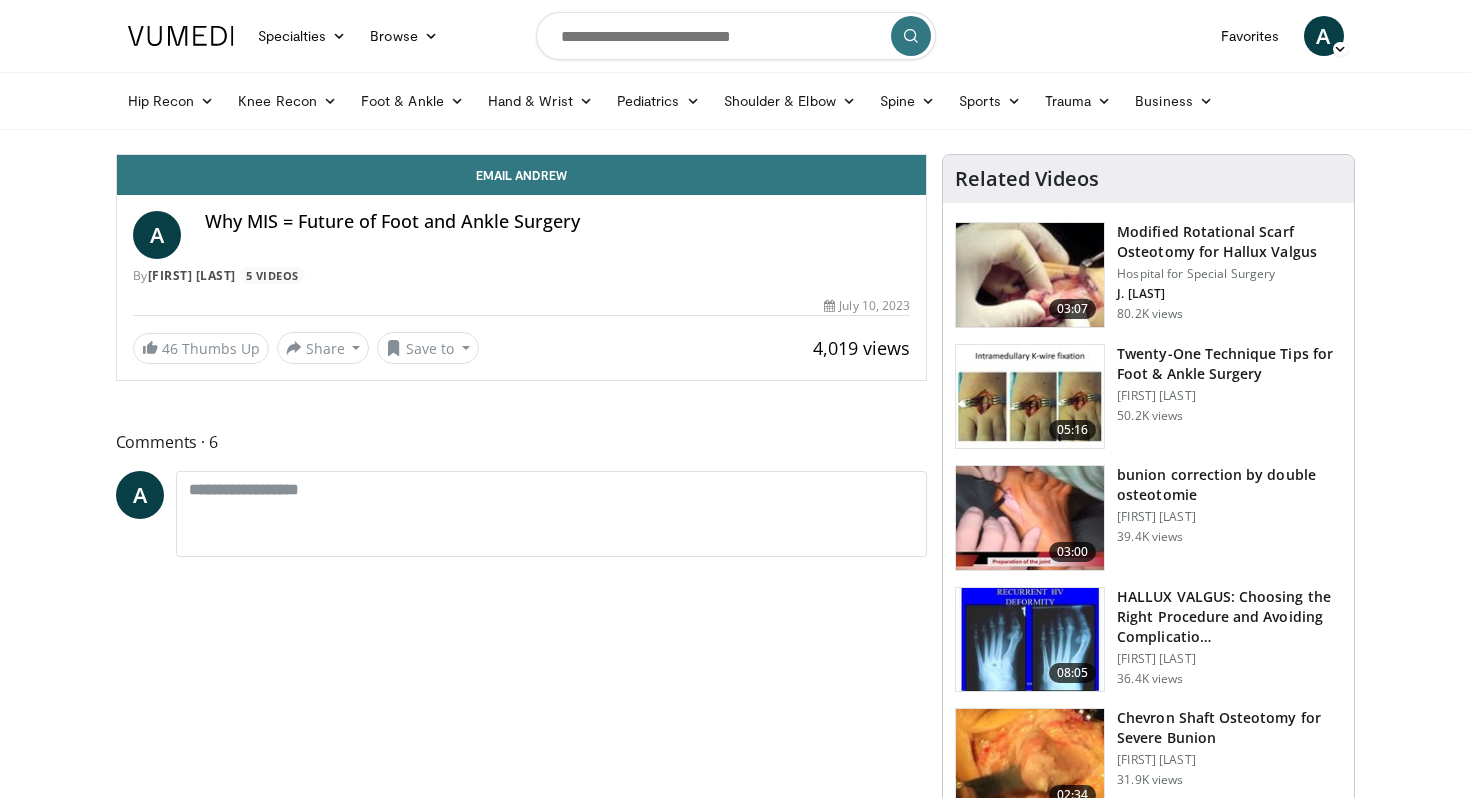 scroll, scrollTop: 0, scrollLeft: 0, axis: both 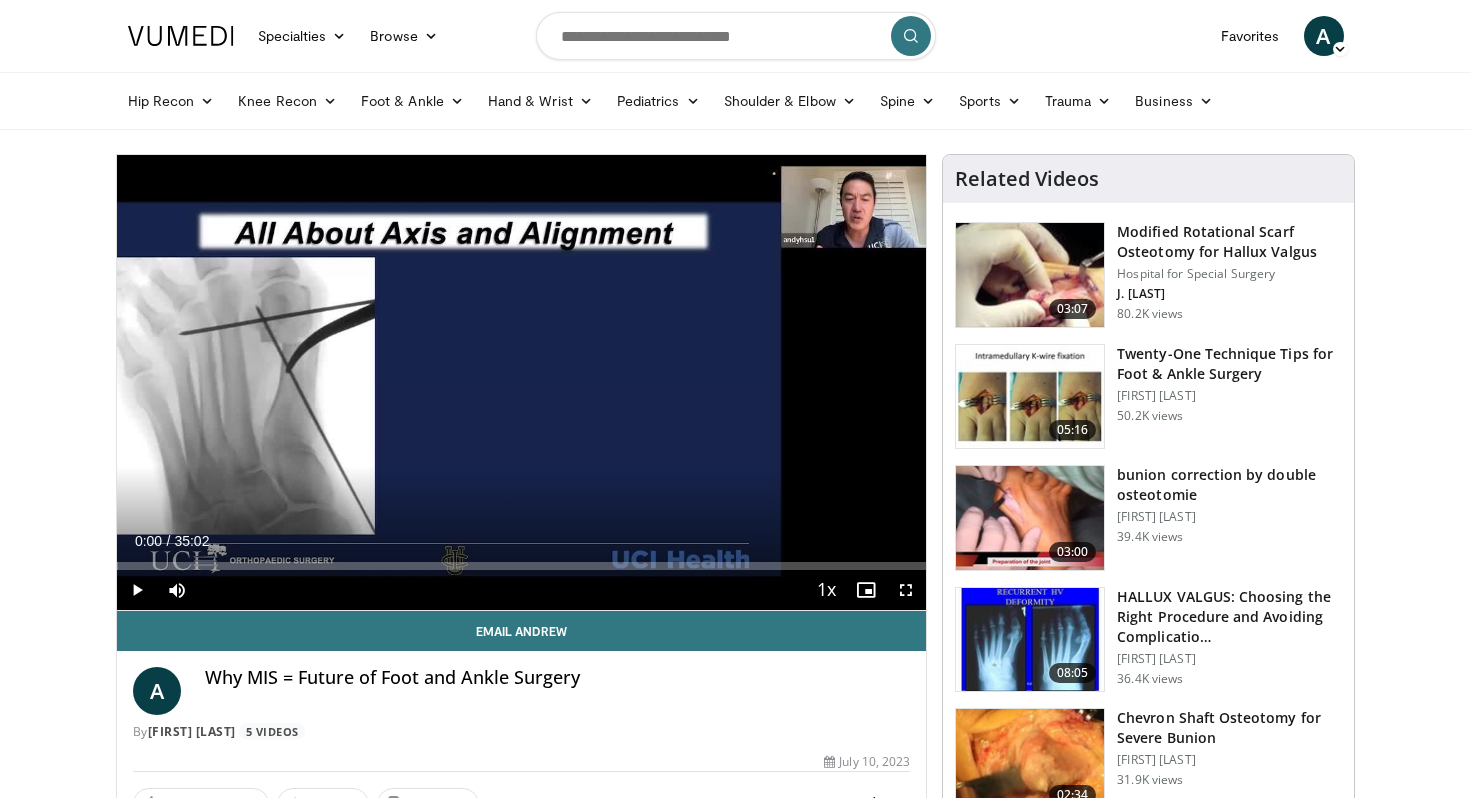 click at bounding box center (137, 590) 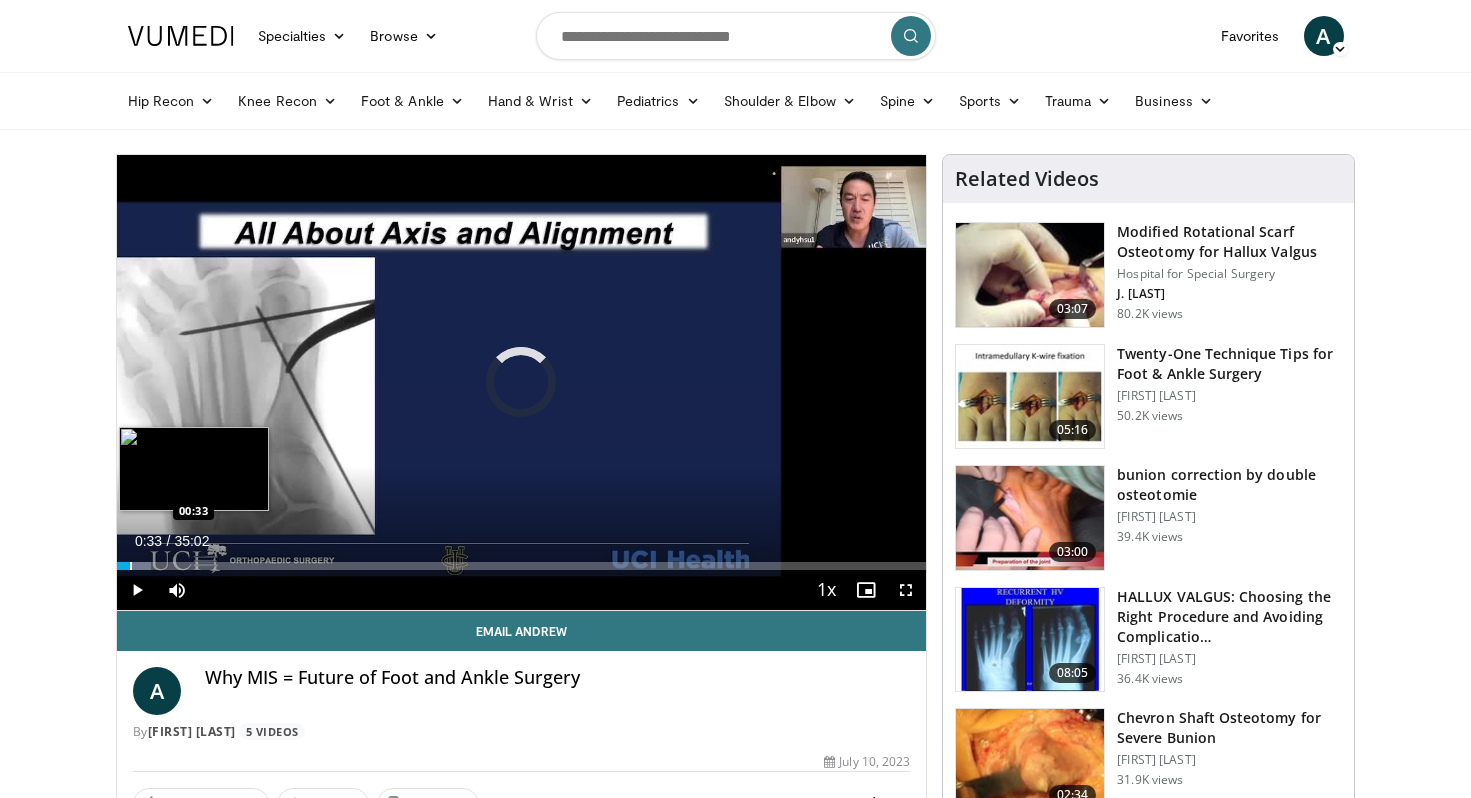 click at bounding box center (131, 566) 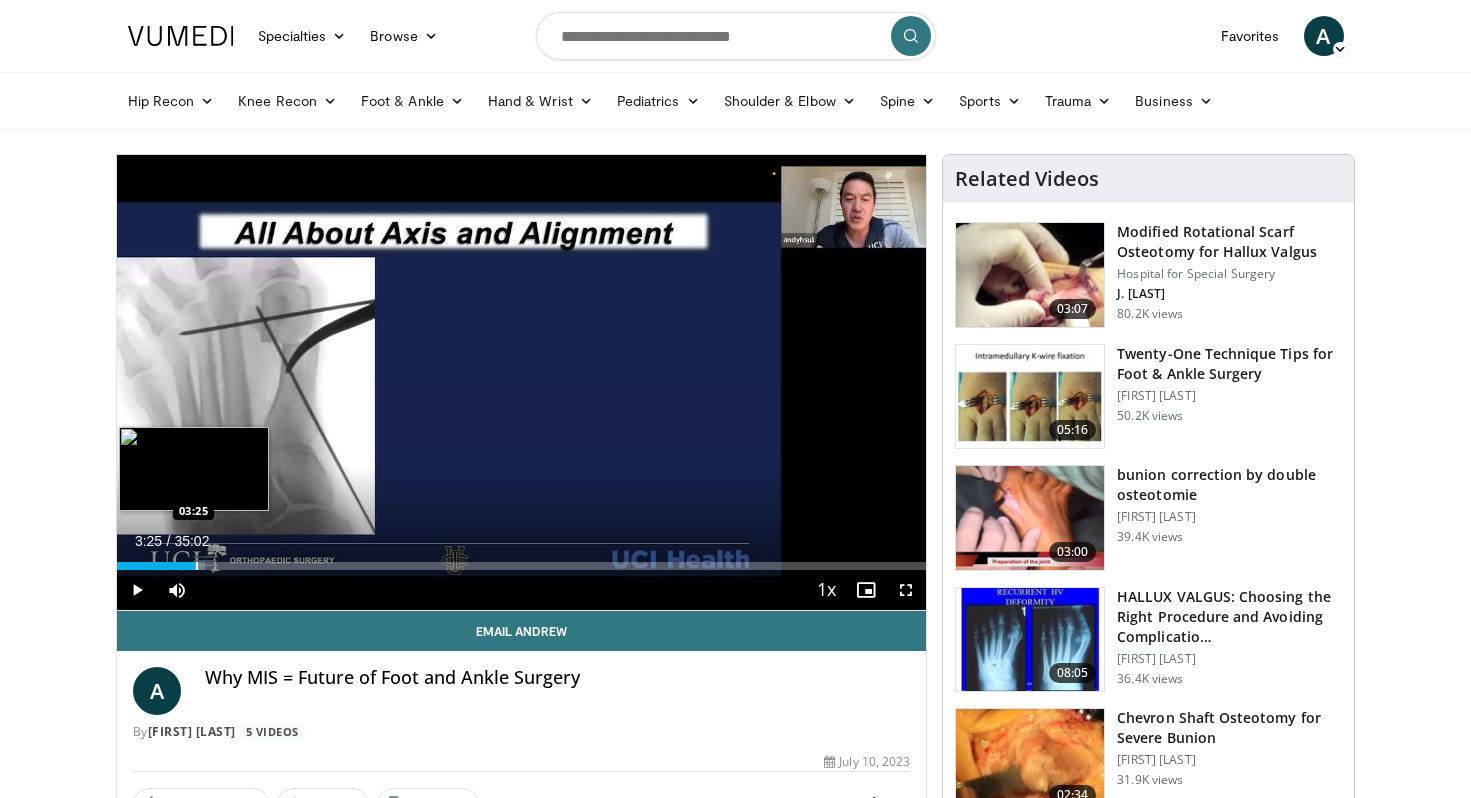 click at bounding box center [197, 566] 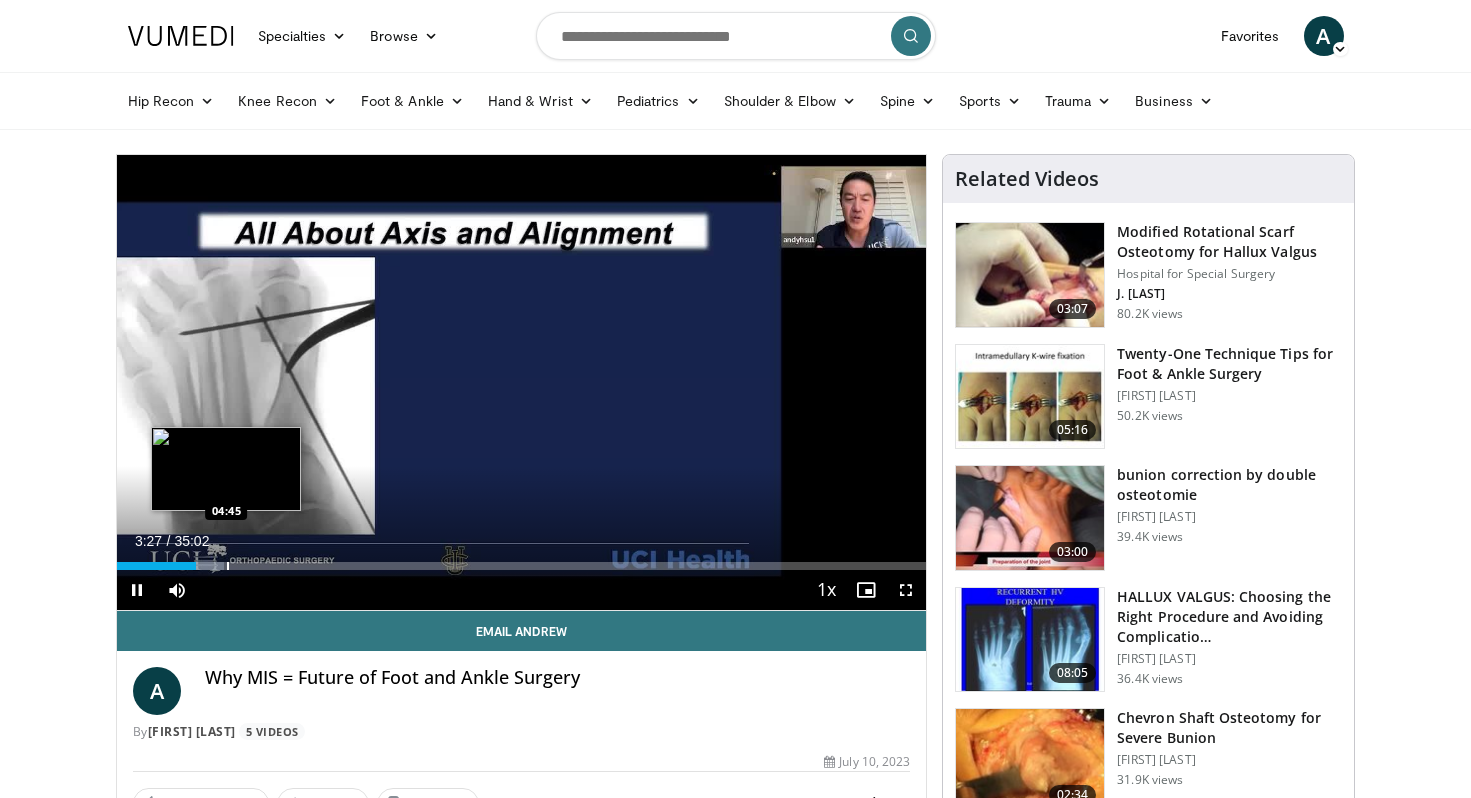 click at bounding box center (228, 566) 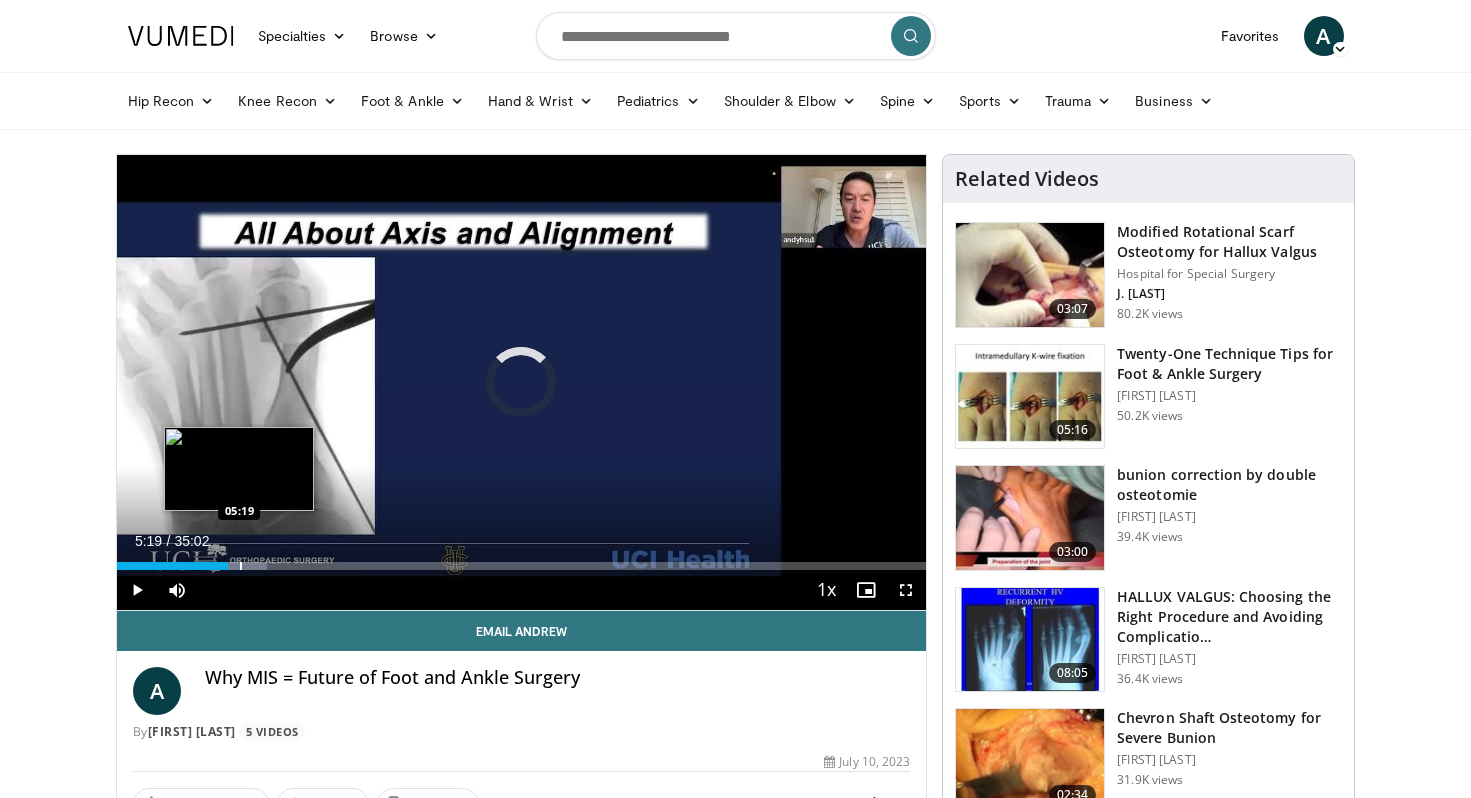 click at bounding box center [241, 566] 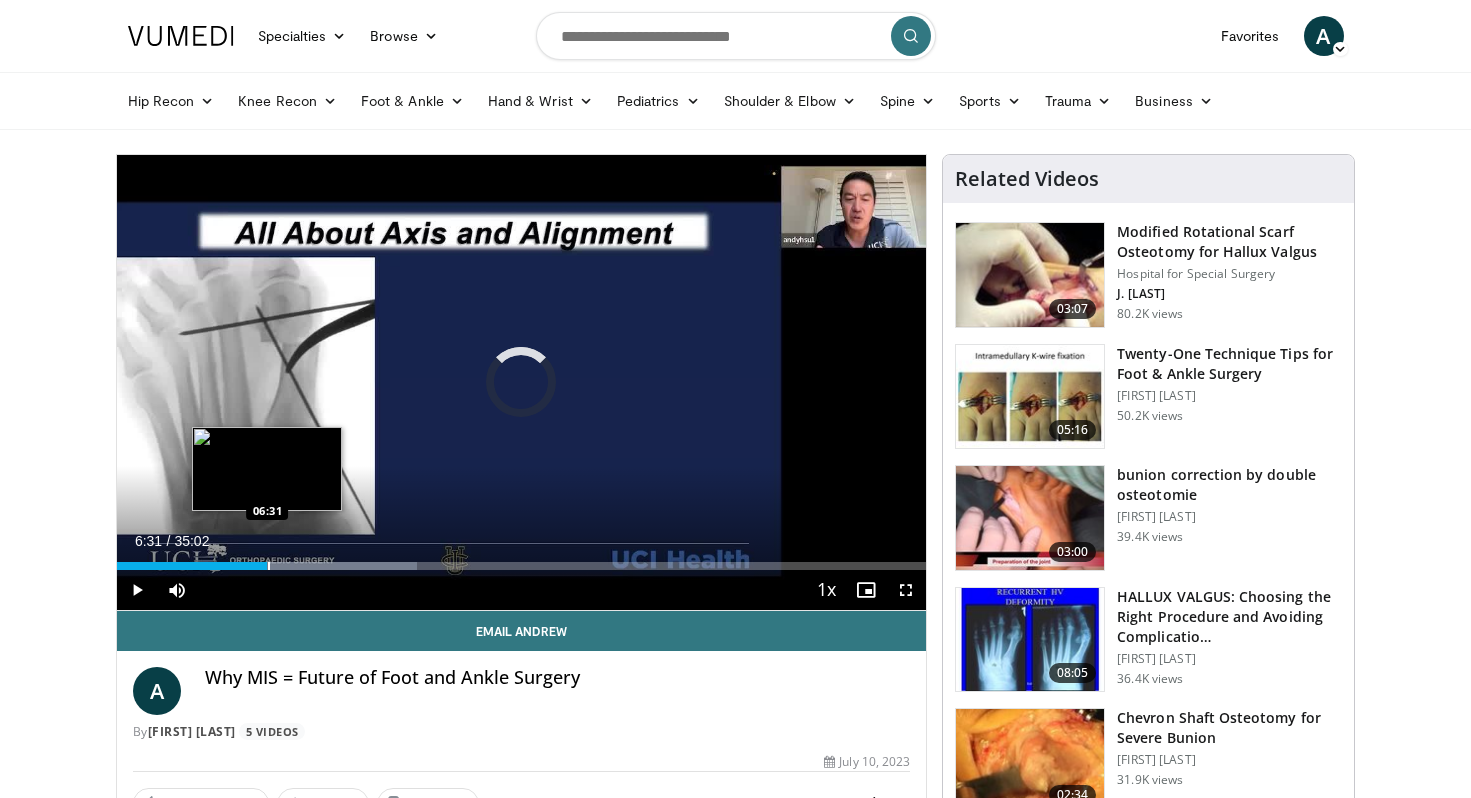 click at bounding box center [269, 566] 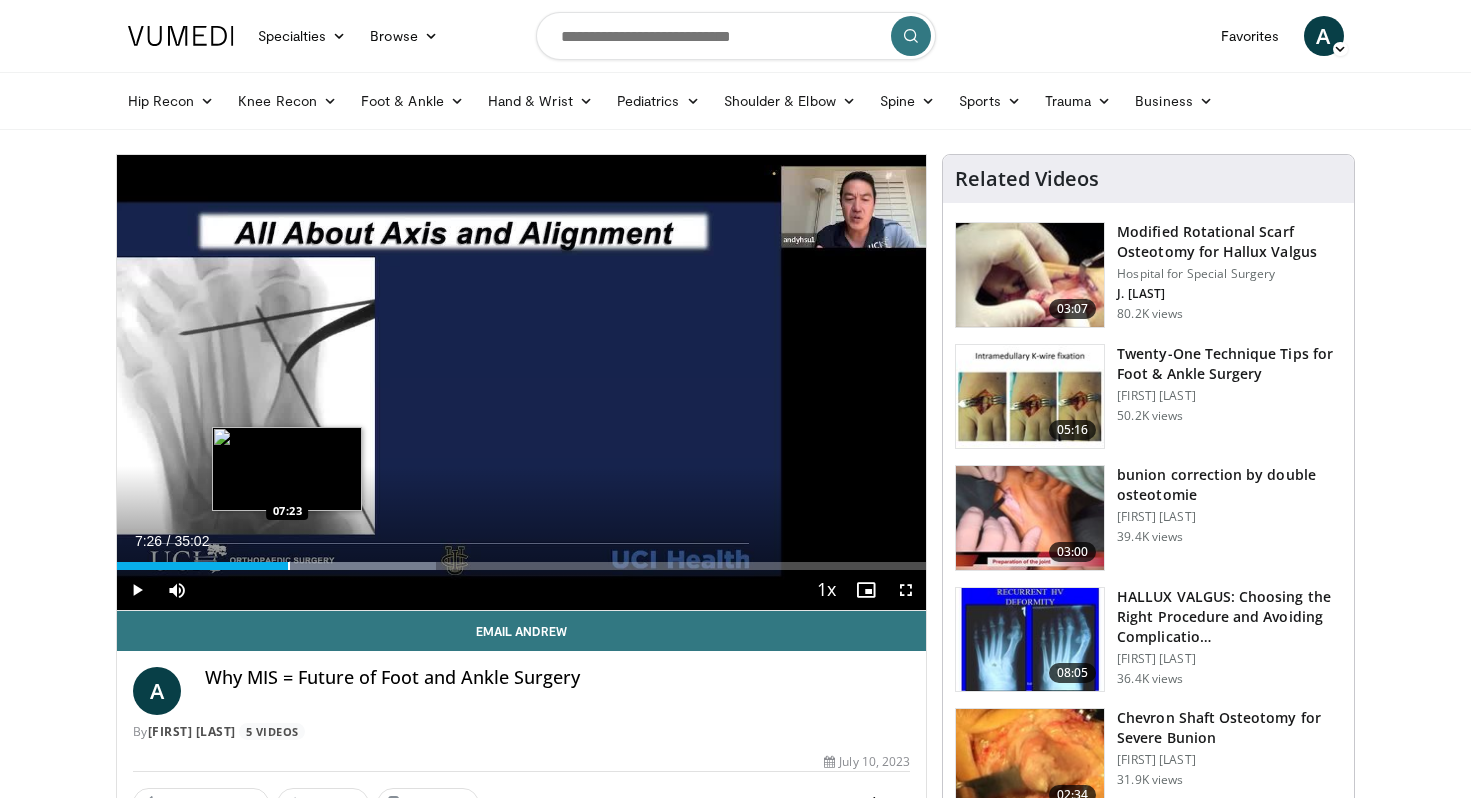 click at bounding box center (289, 566) 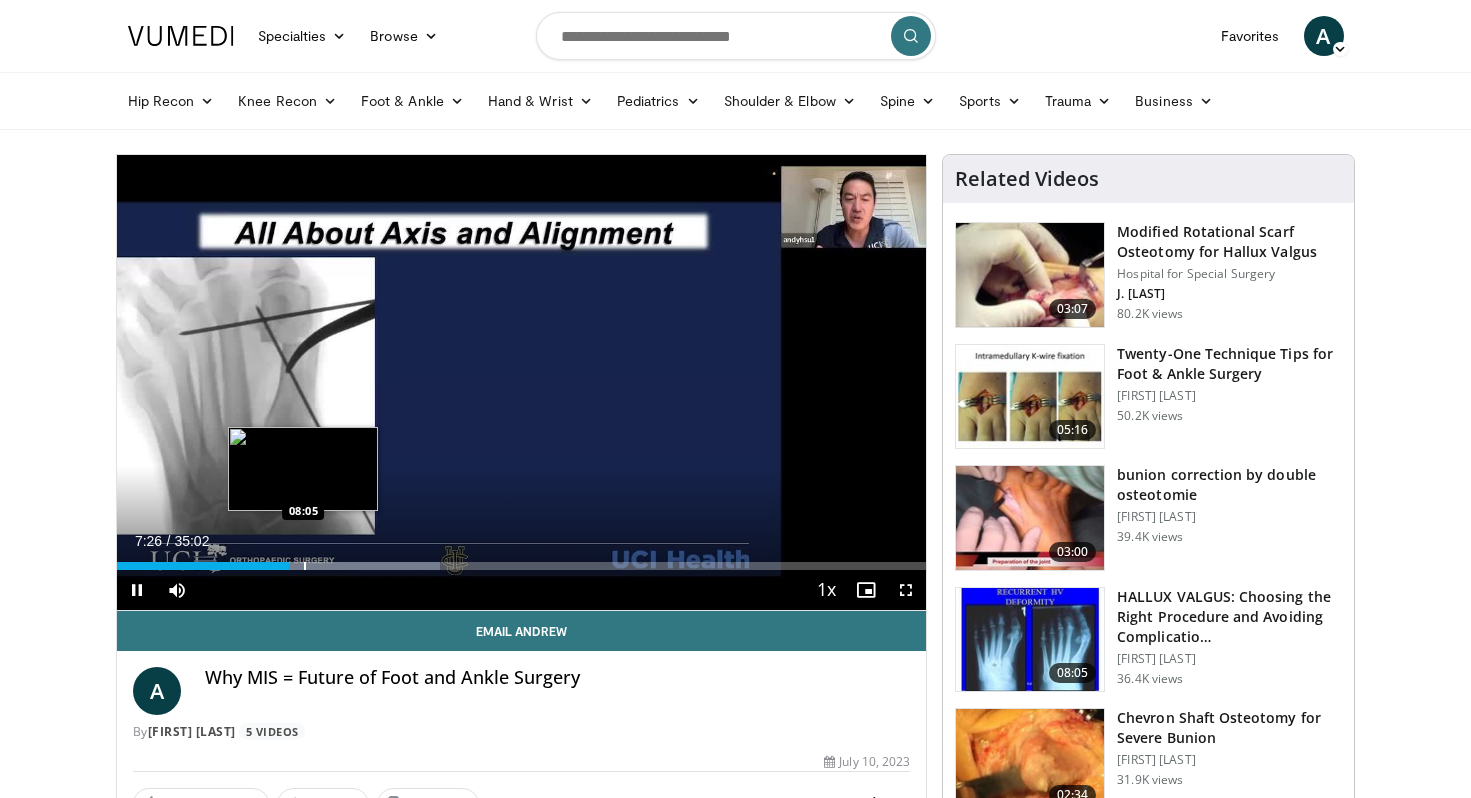click on "**********" at bounding box center [522, 383] 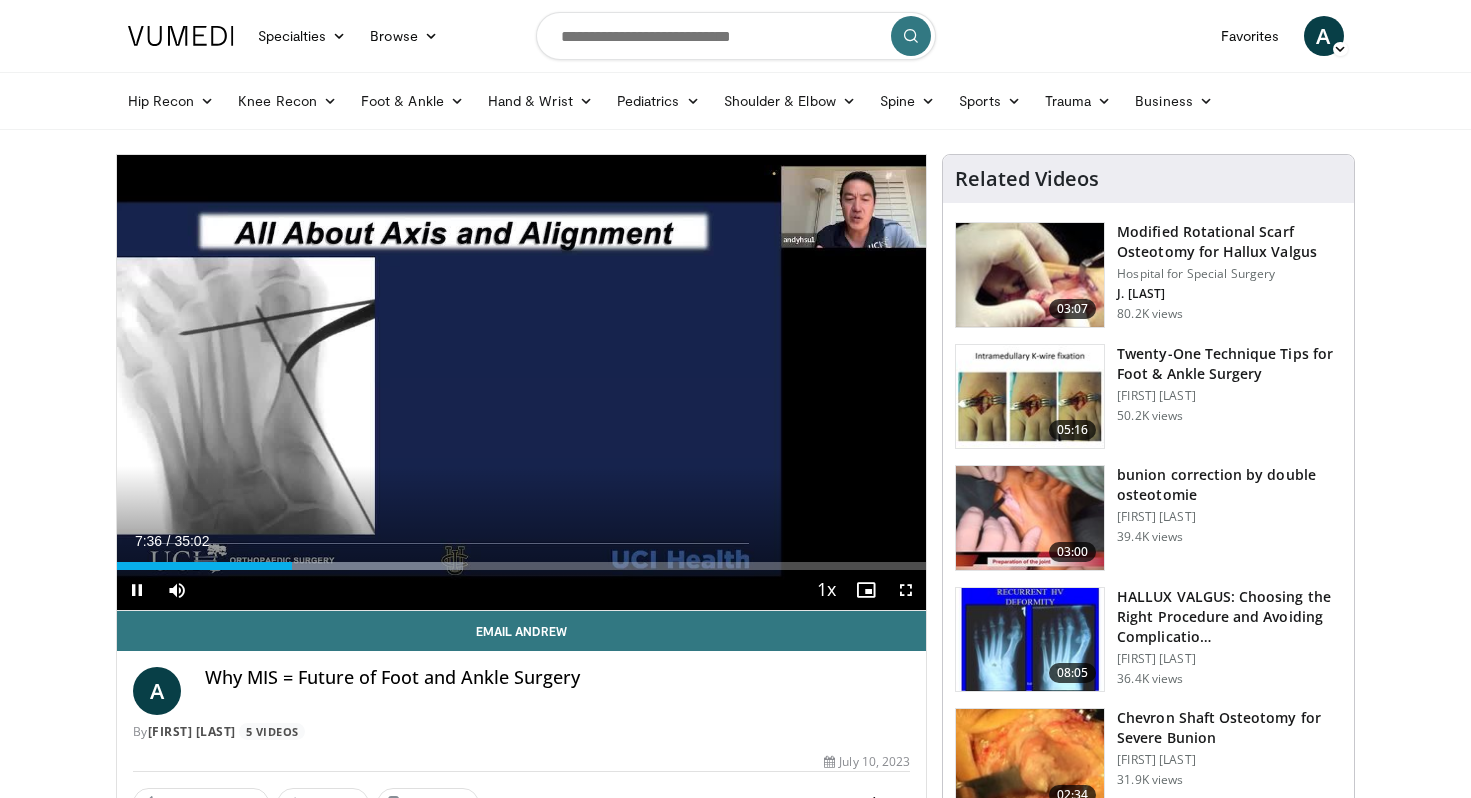 click at bounding box center [906, 590] 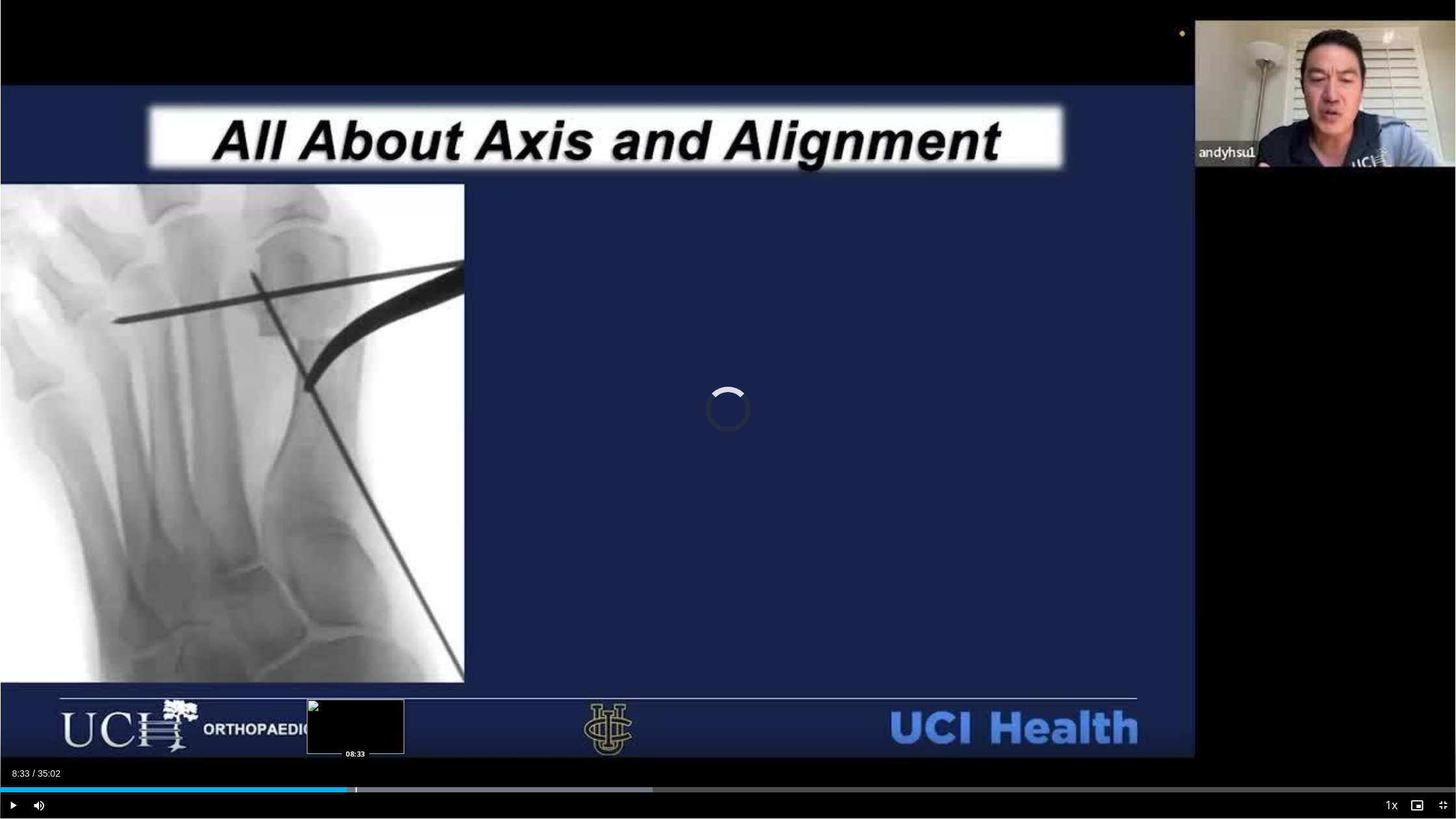 click at bounding box center (356, 790) 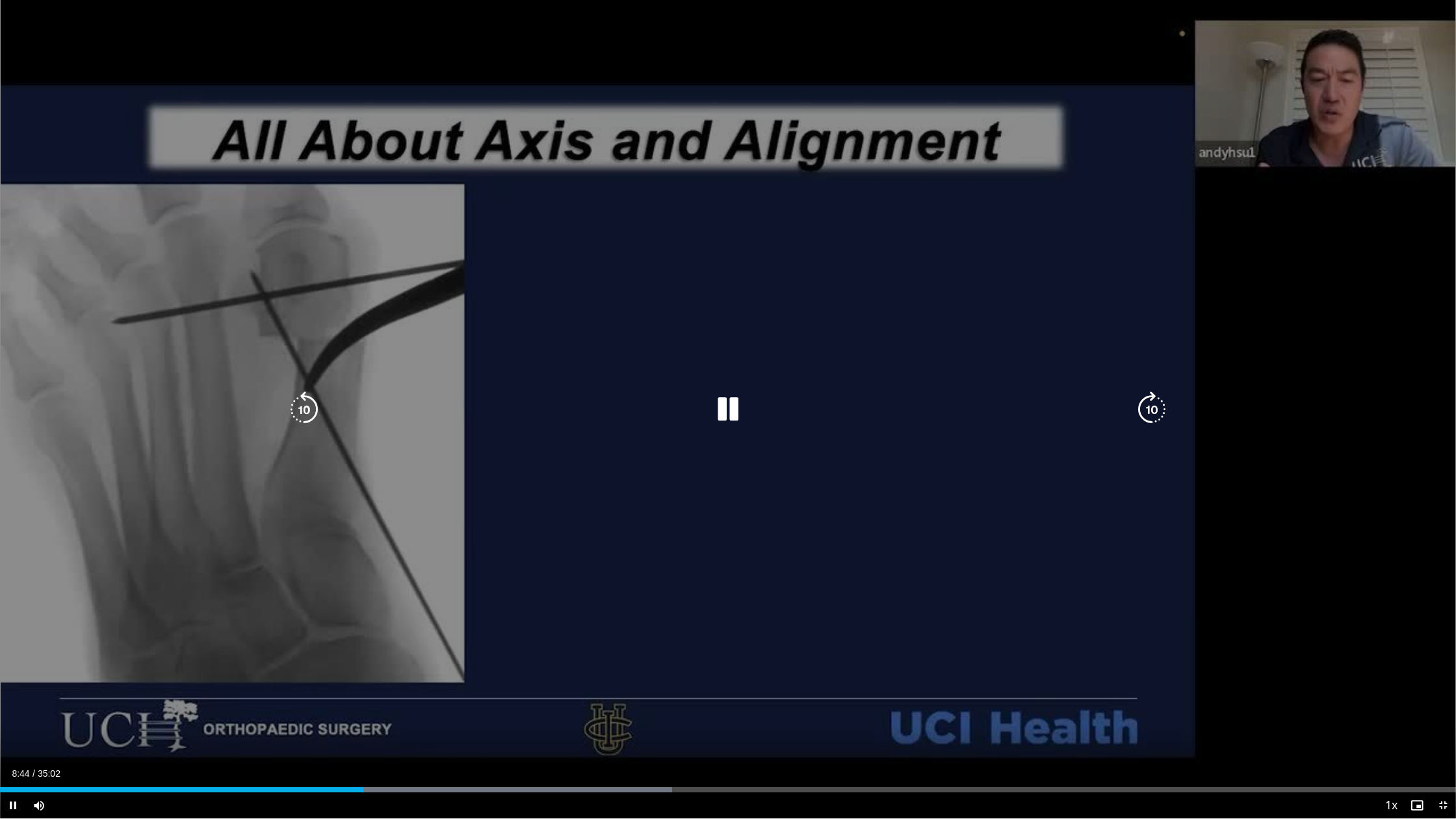click on "10 seconds
Tap to unmute" at bounding box center [728, 409] 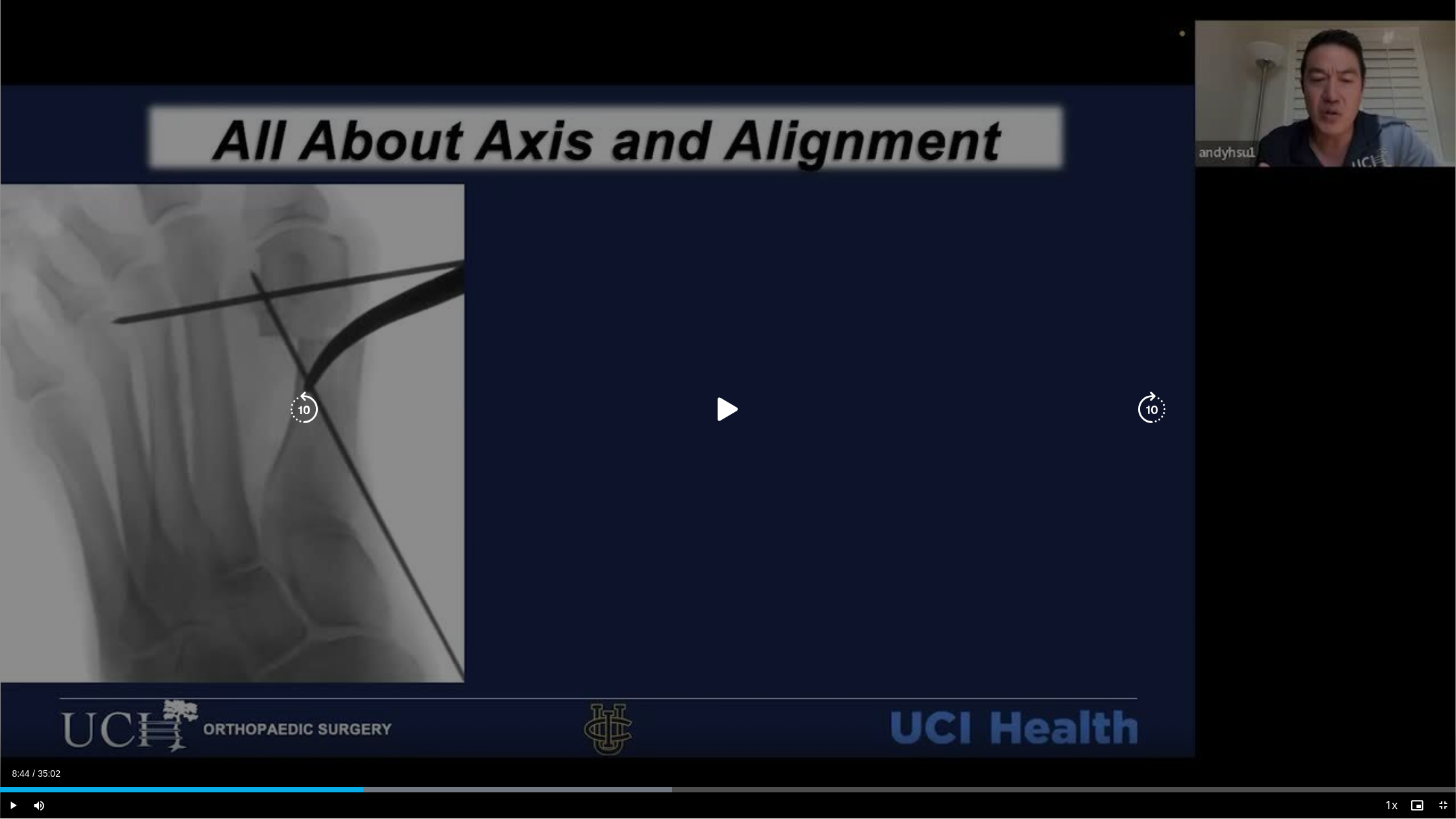 click on "10 seconds
Tap to unmute" at bounding box center [728, 409] 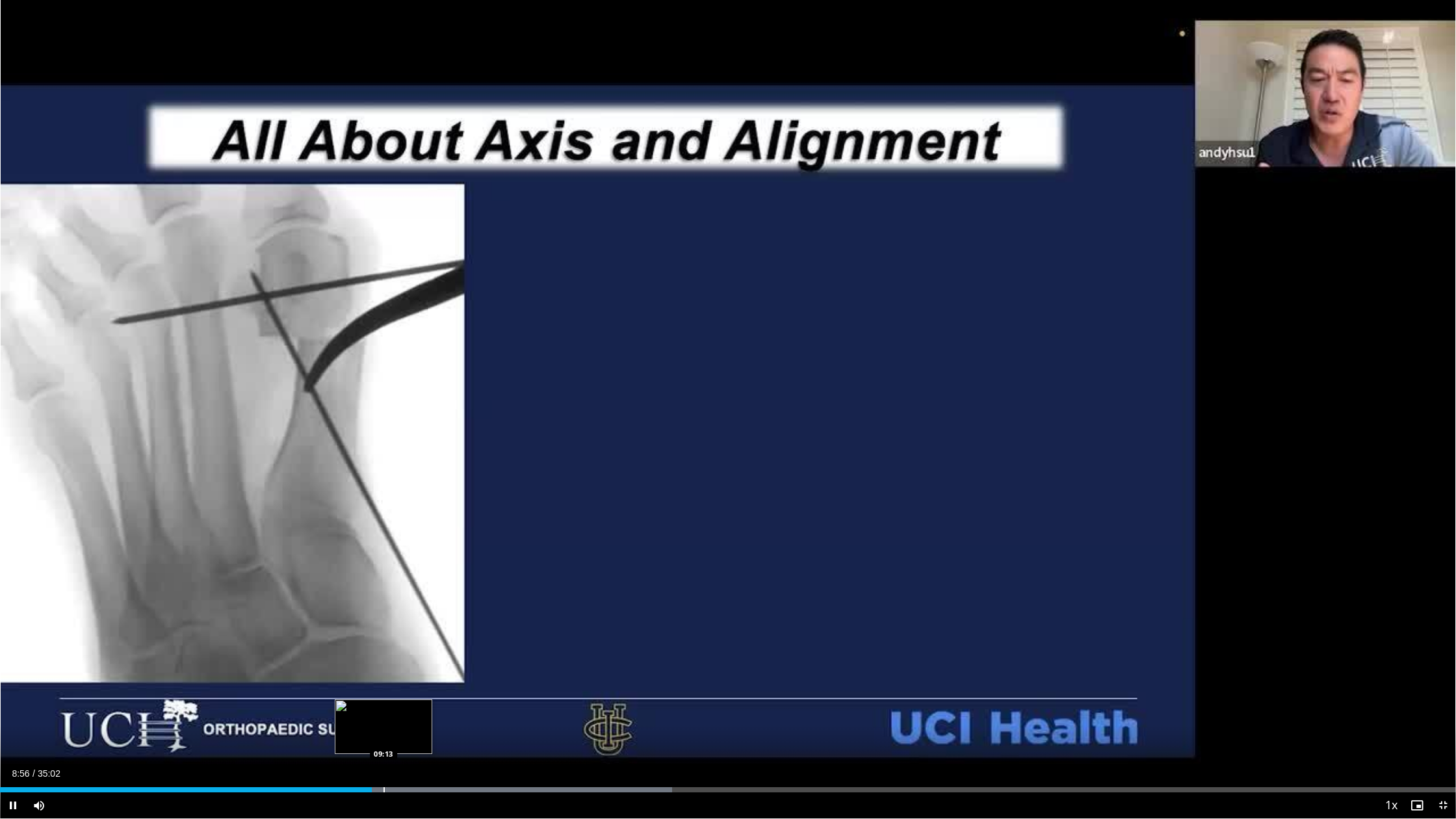 click on "**********" at bounding box center [728, 410] 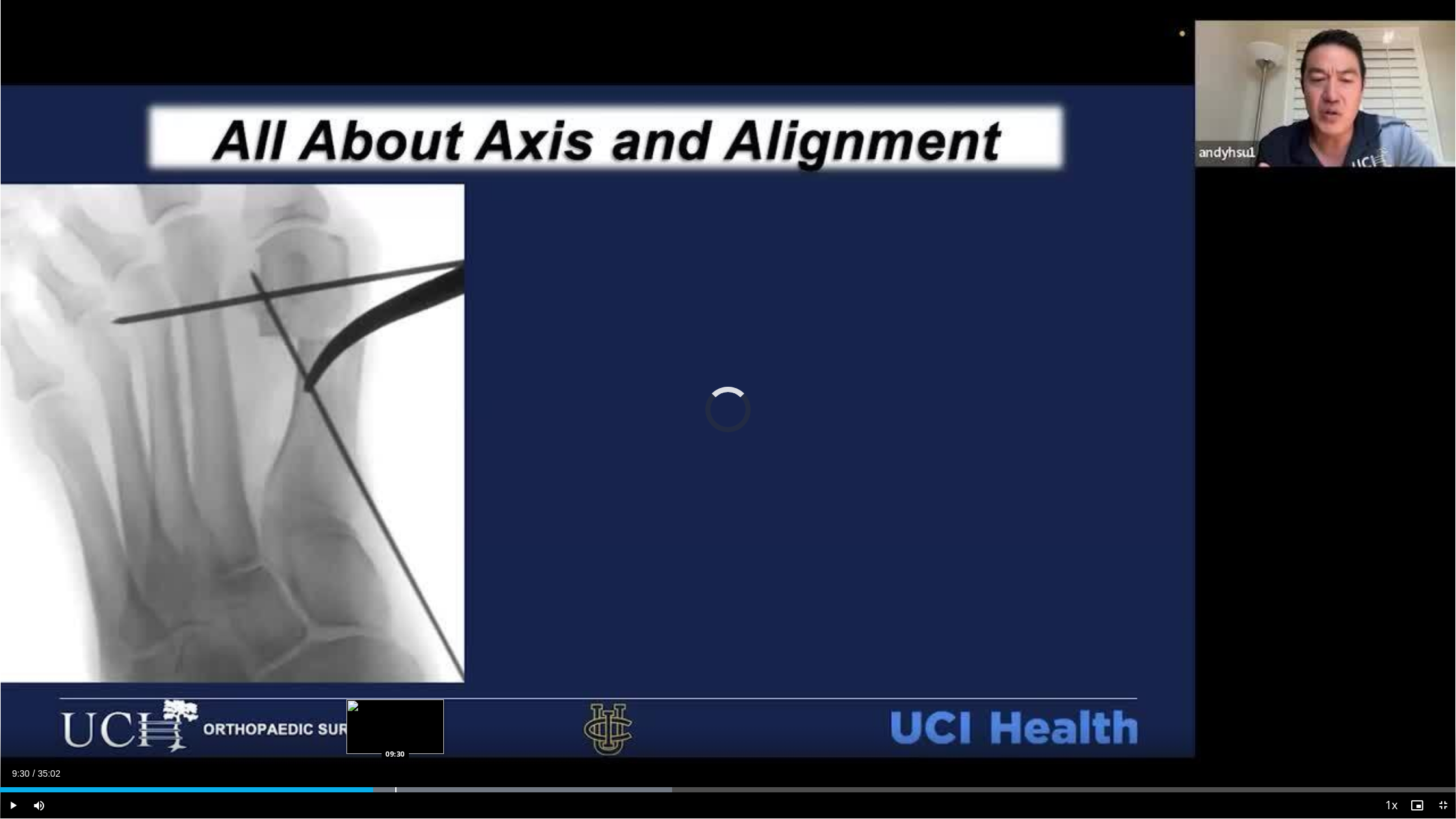 click at bounding box center [396, 790] 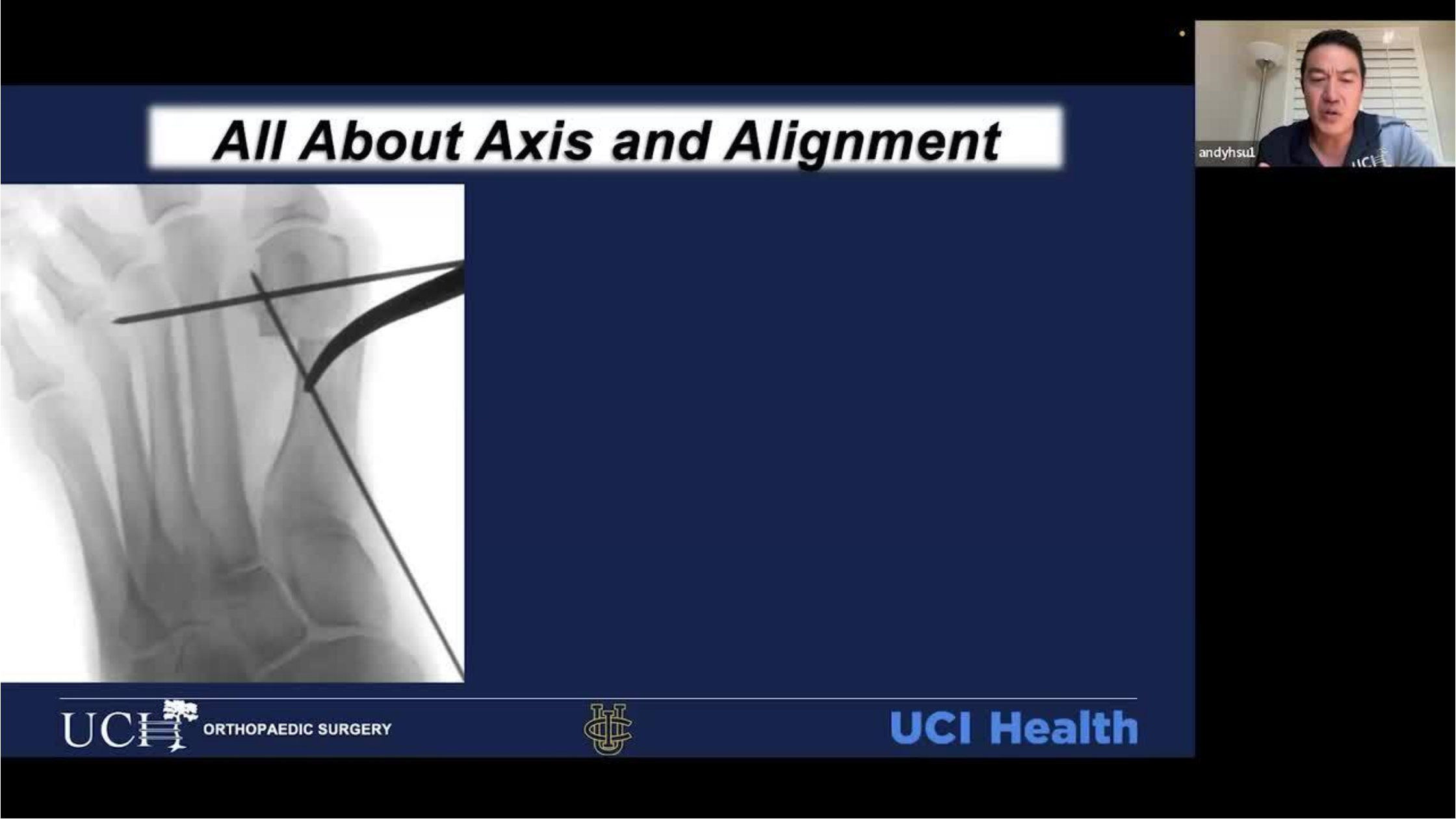 click on "40 seconds
Tap to unmute" at bounding box center [728, 409] 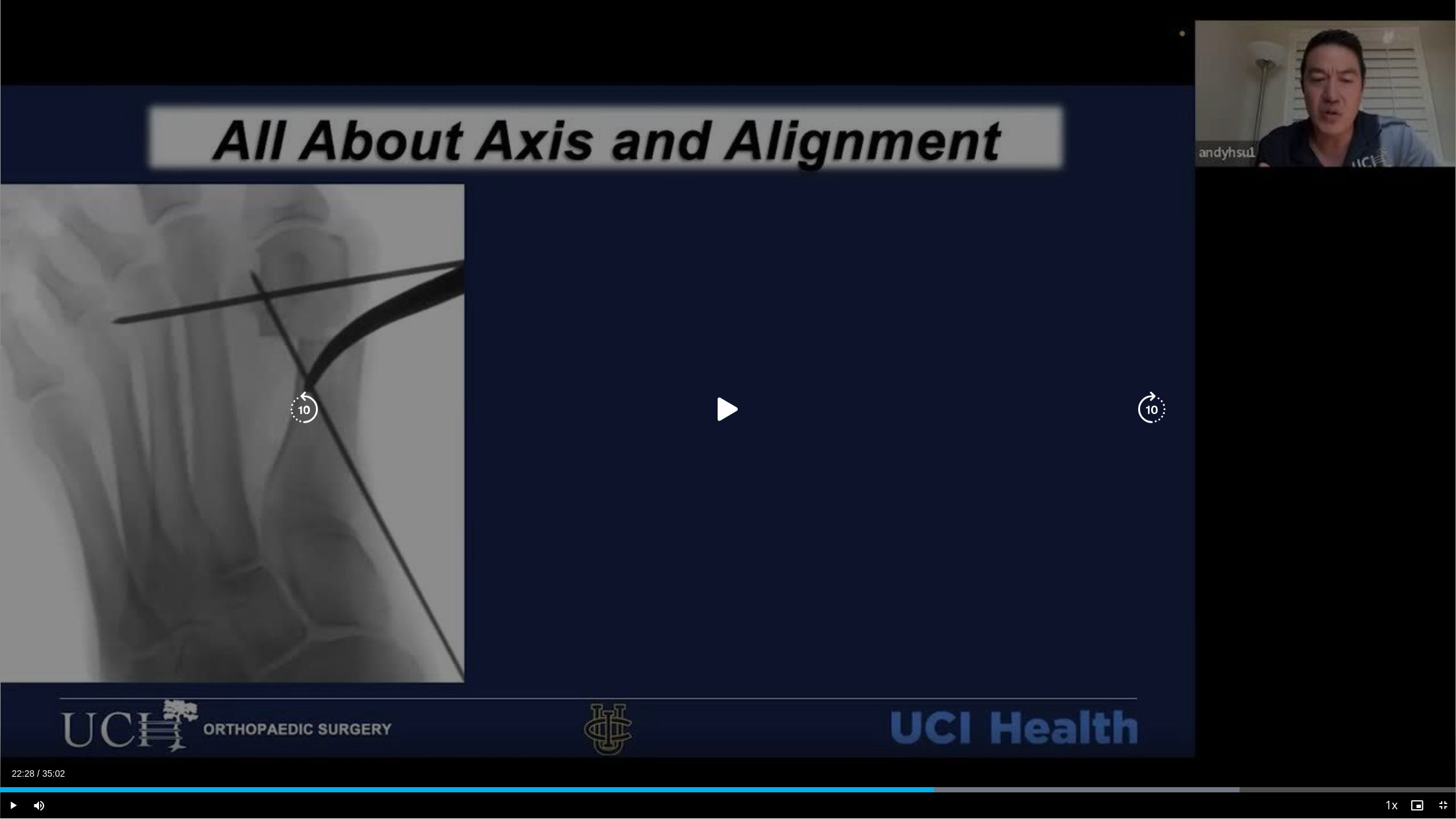click on "40 seconds
Tap to unmute" at bounding box center [728, 409] 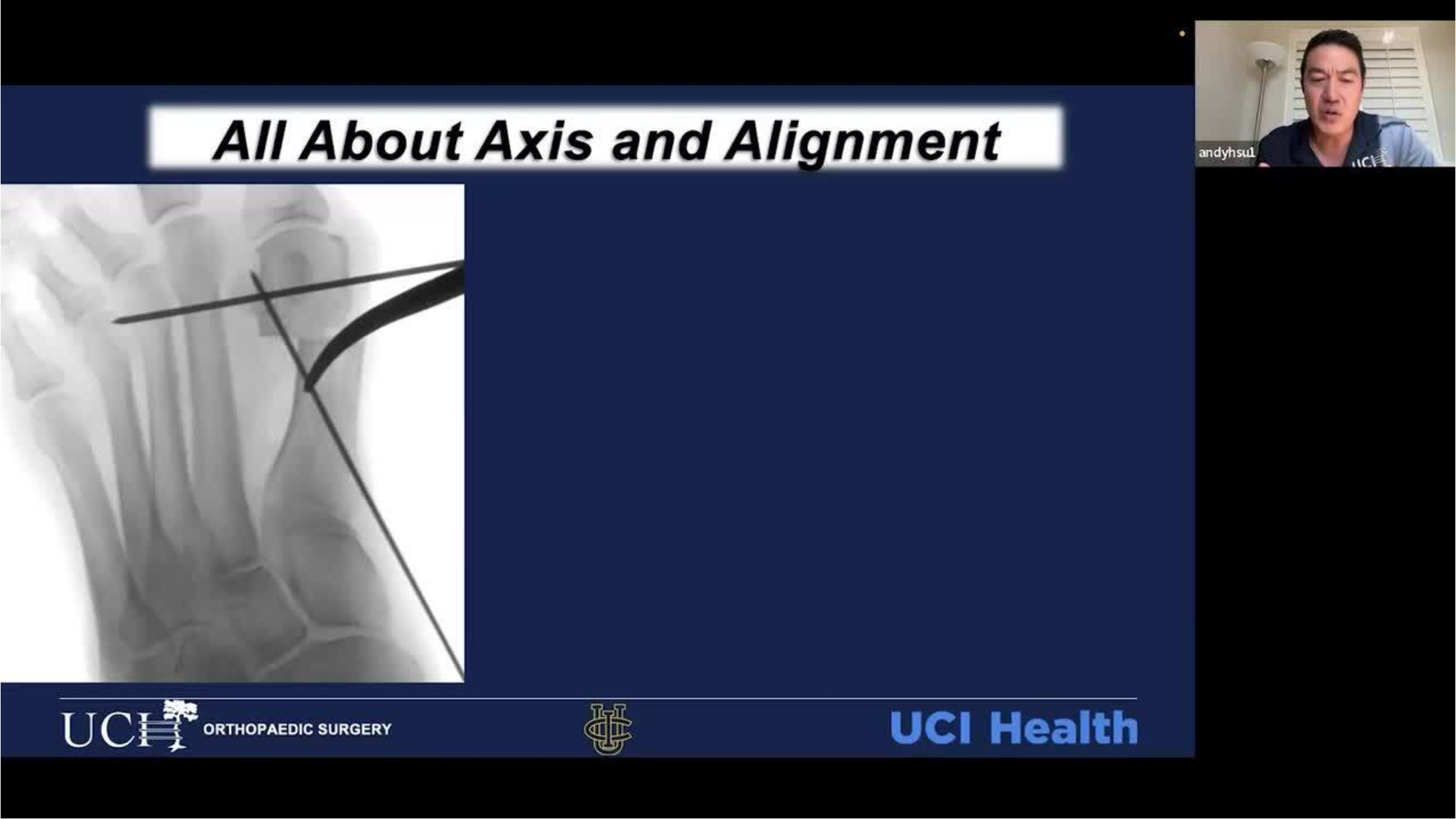 click on "40 seconds
Tap to unmute" at bounding box center [728, 409] 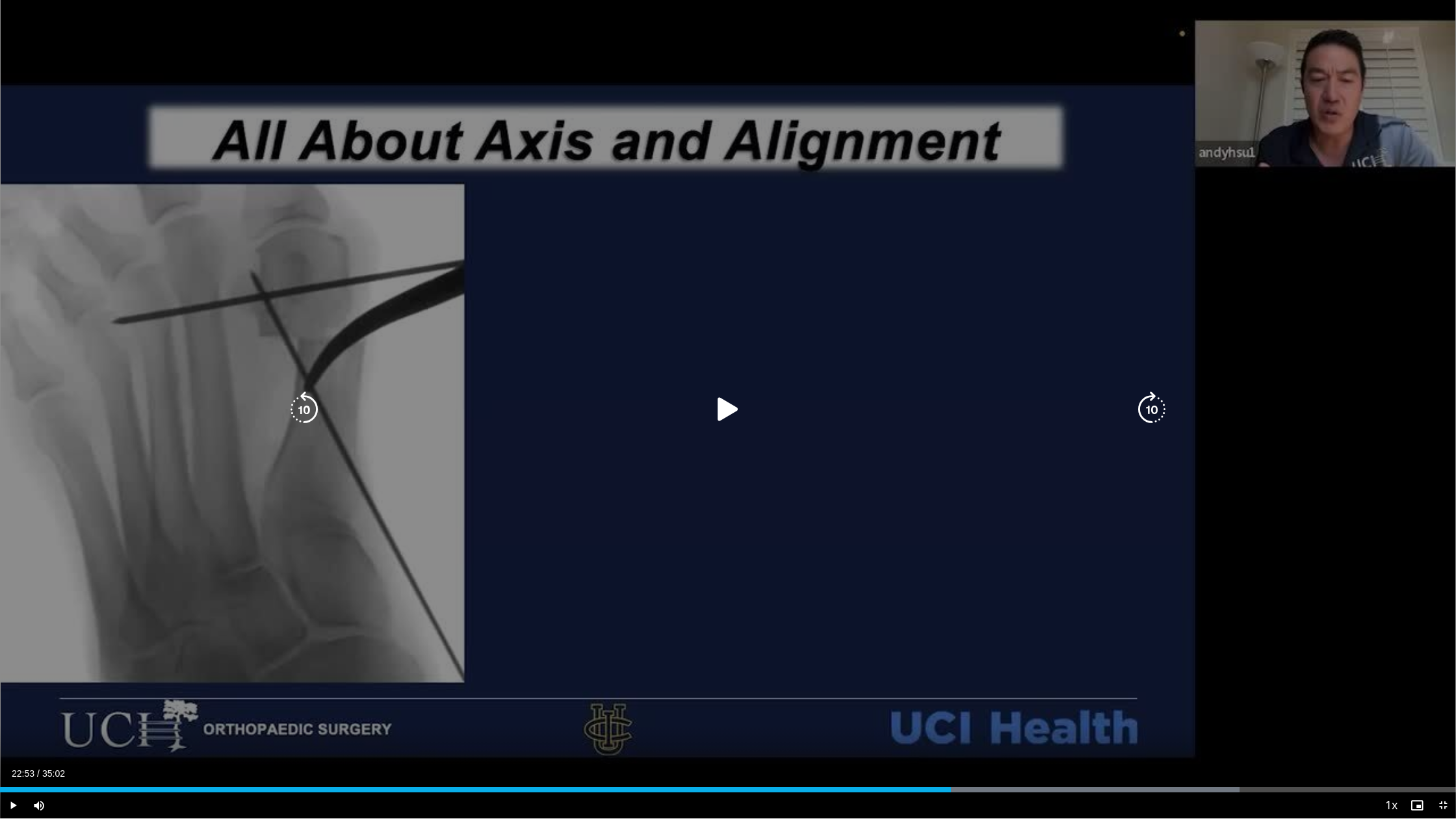 click at bounding box center [728, 410] 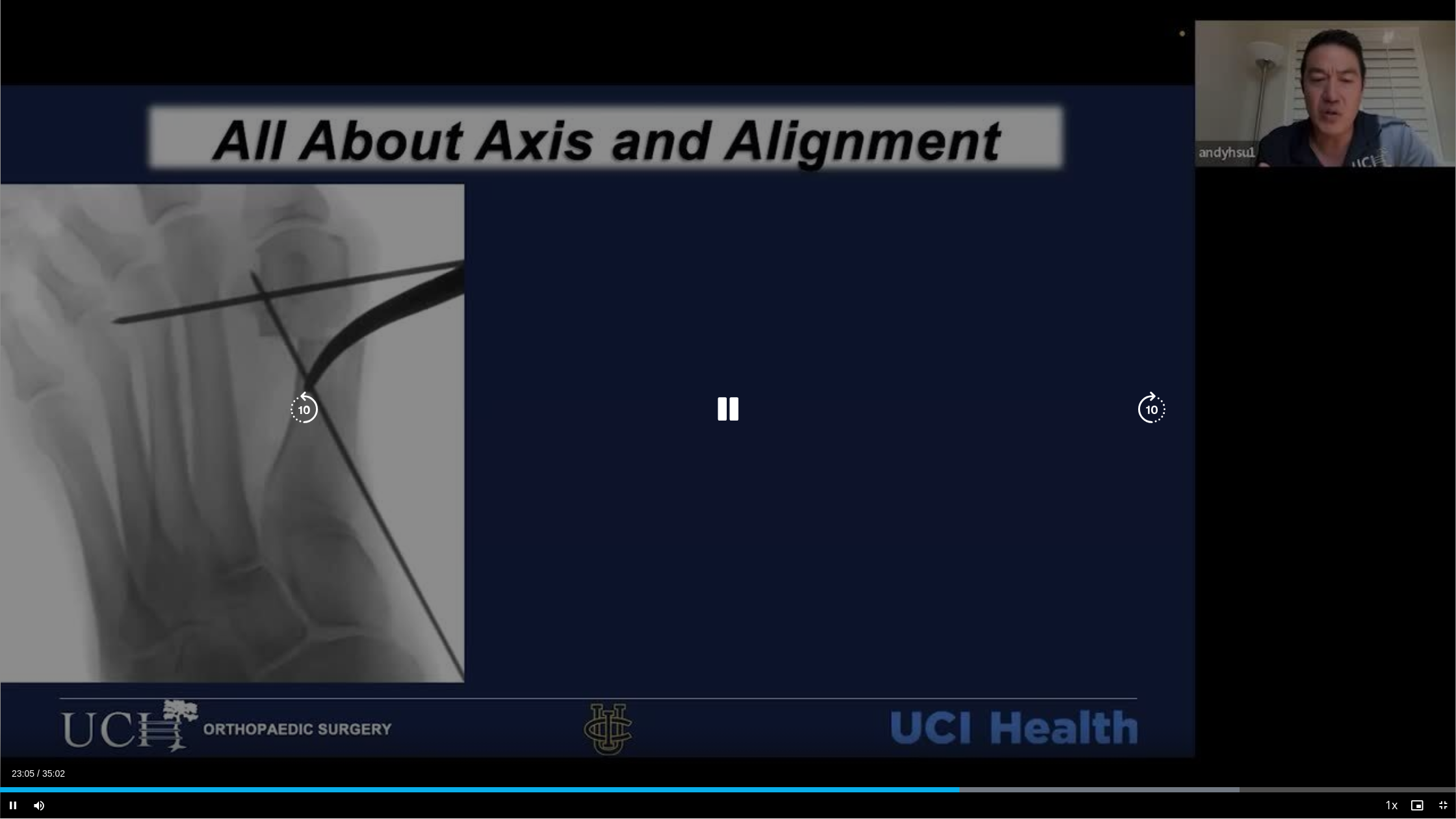 click at bounding box center [1152, 410] 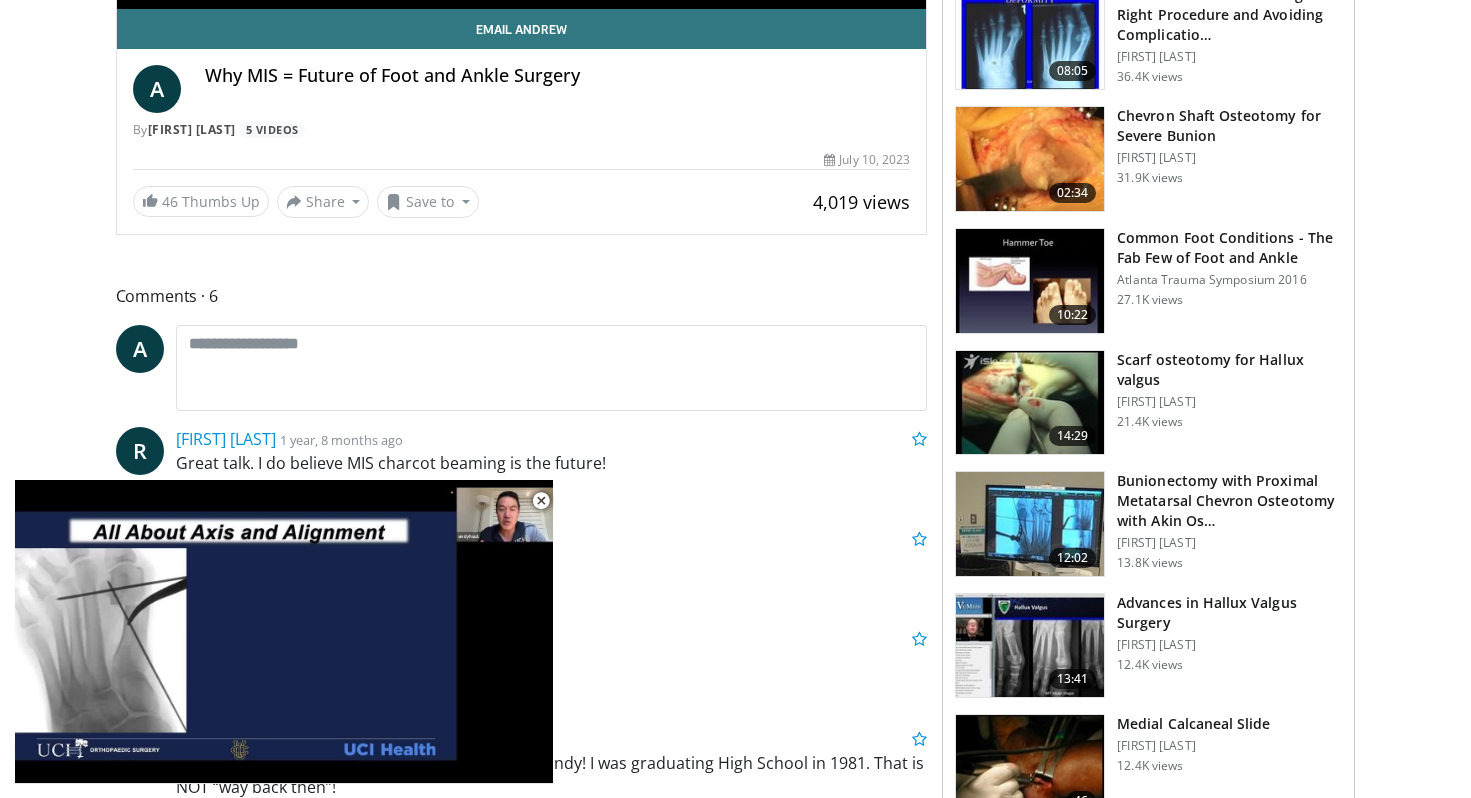 scroll, scrollTop: 599, scrollLeft: 0, axis: vertical 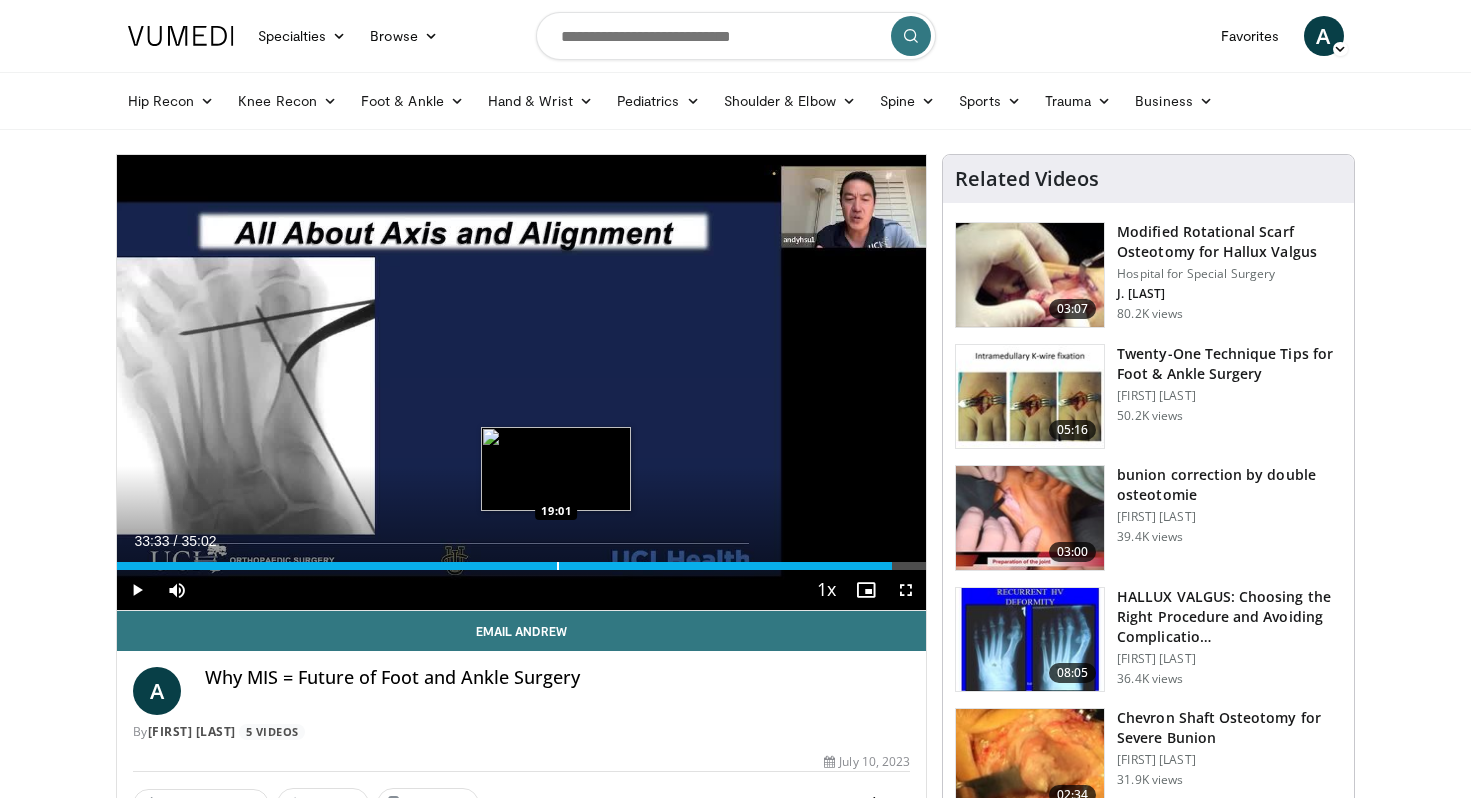 click at bounding box center [558, 566] 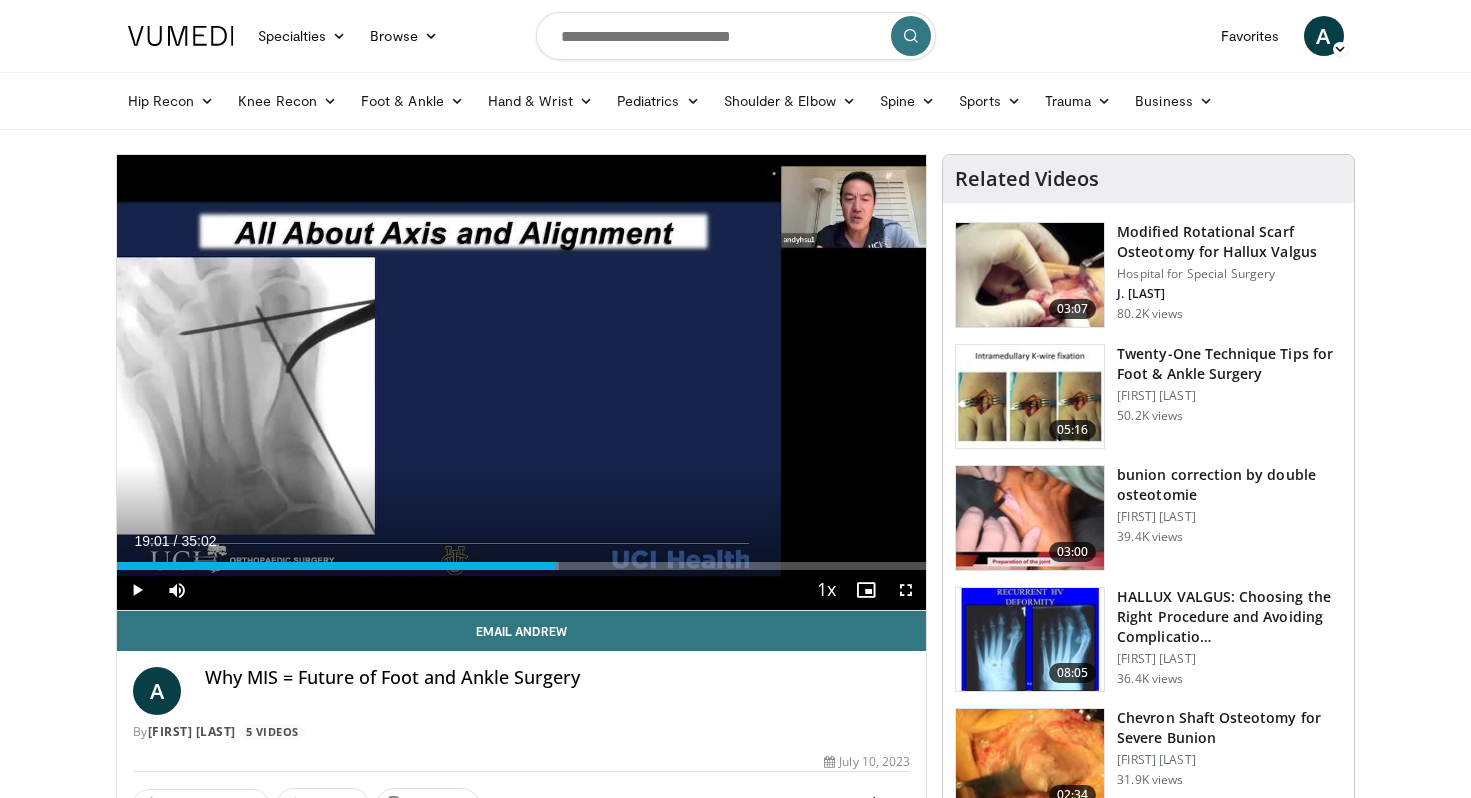 click at bounding box center [906, 590] 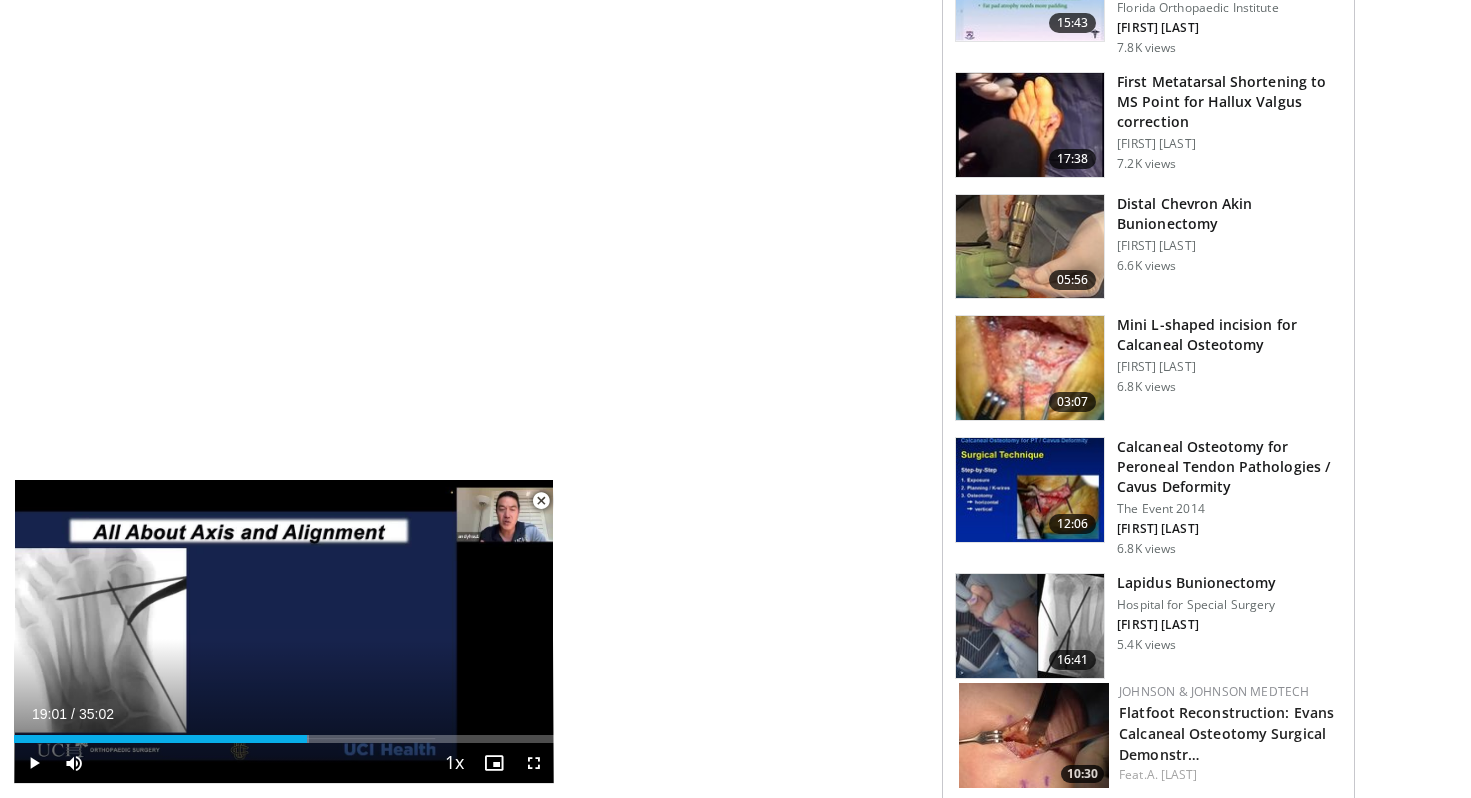 scroll, scrollTop: 1888, scrollLeft: 0, axis: vertical 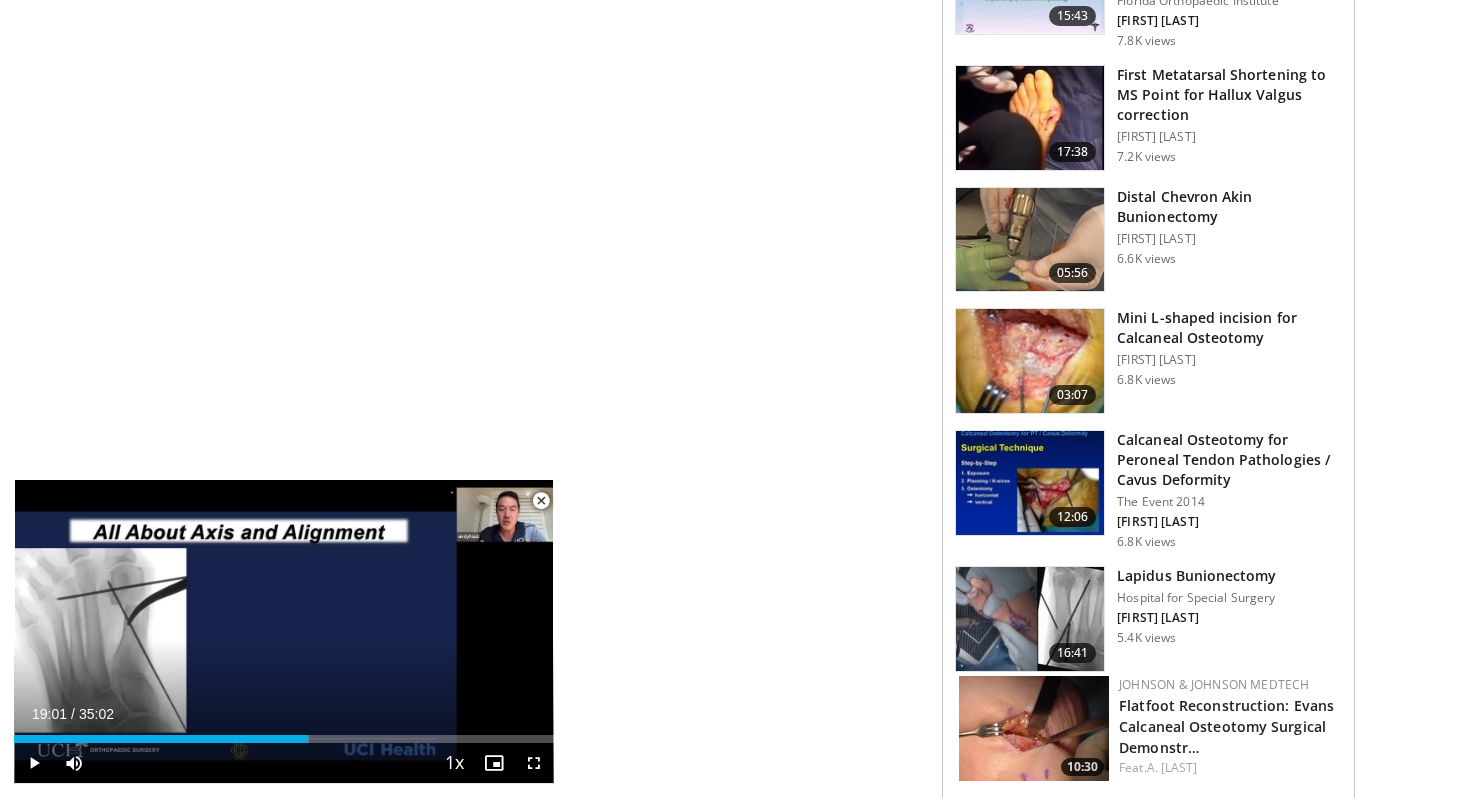 click at bounding box center [1030, 483] 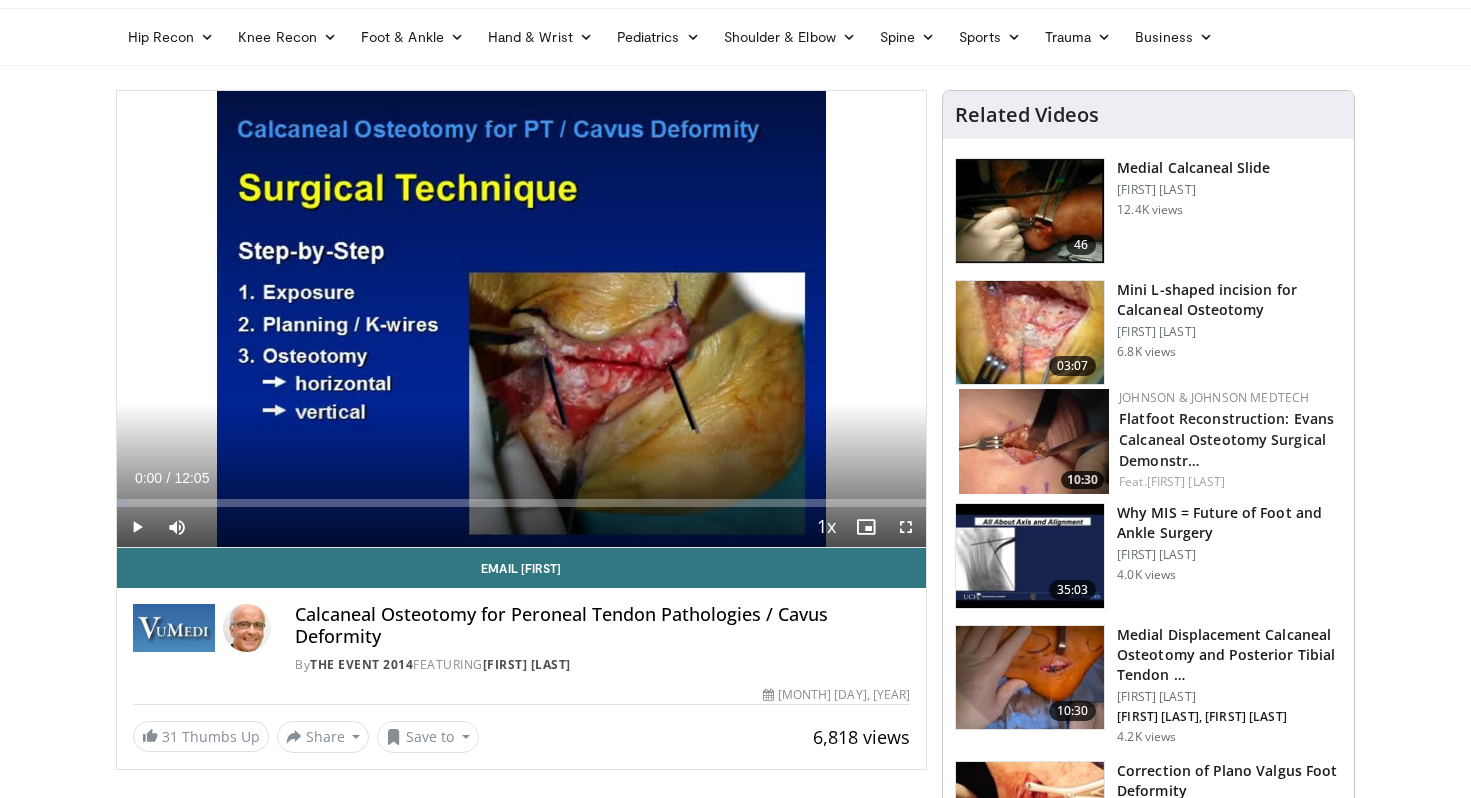 scroll, scrollTop: 44, scrollLeft: 0, axis: vertical 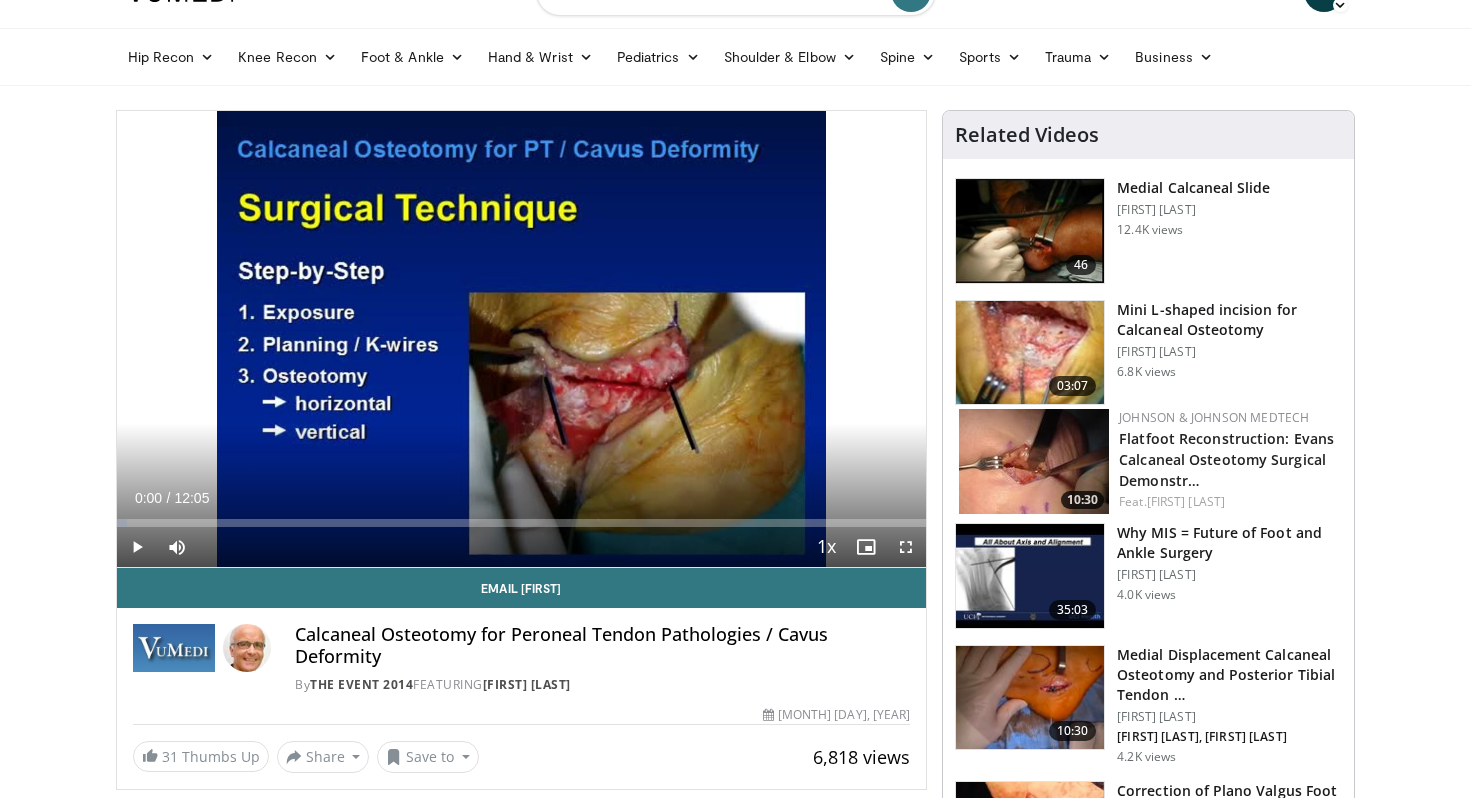 click at bounding box center (137, 547) 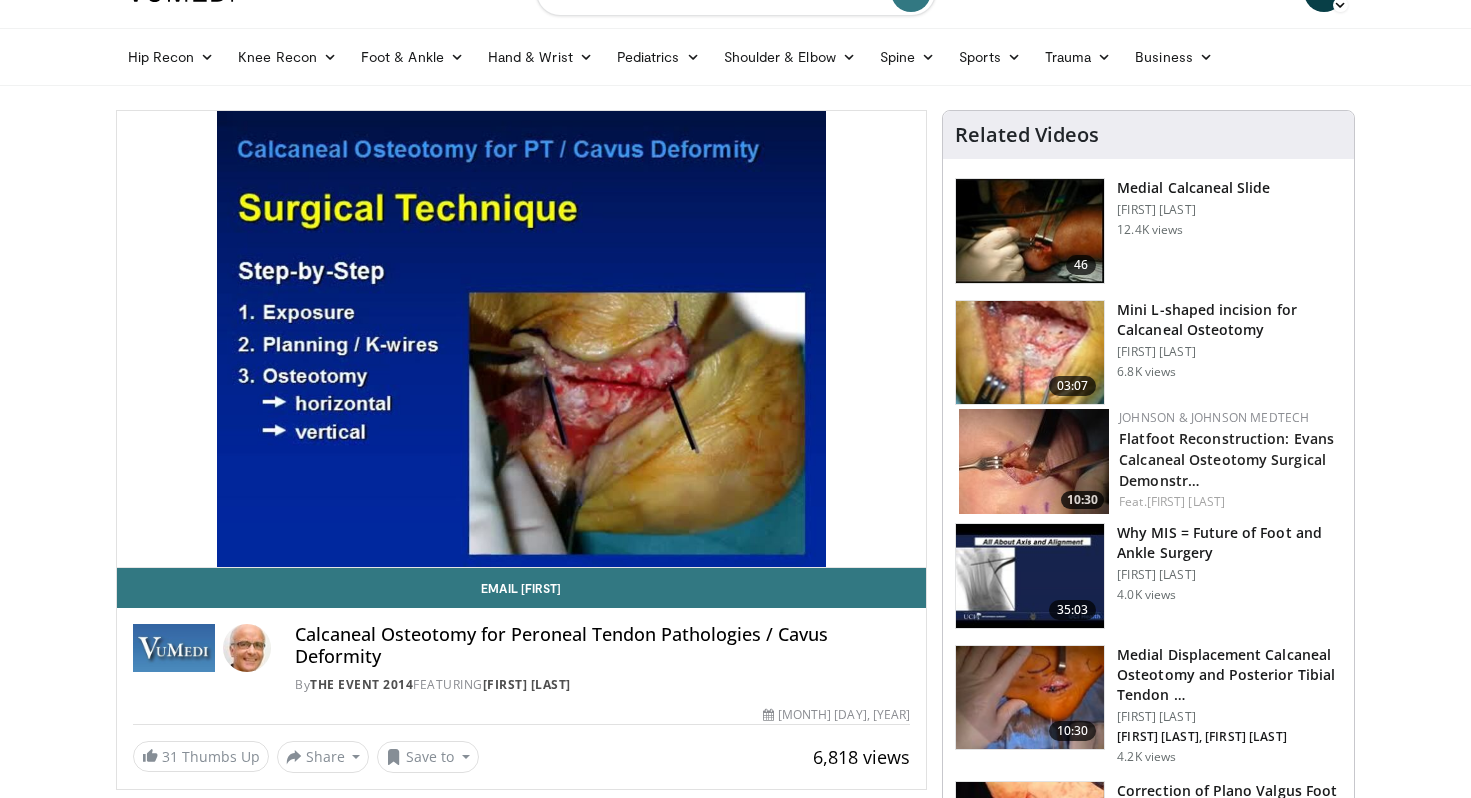 scroll, scrollTop: 0, scrollLeft: 0, axis: both 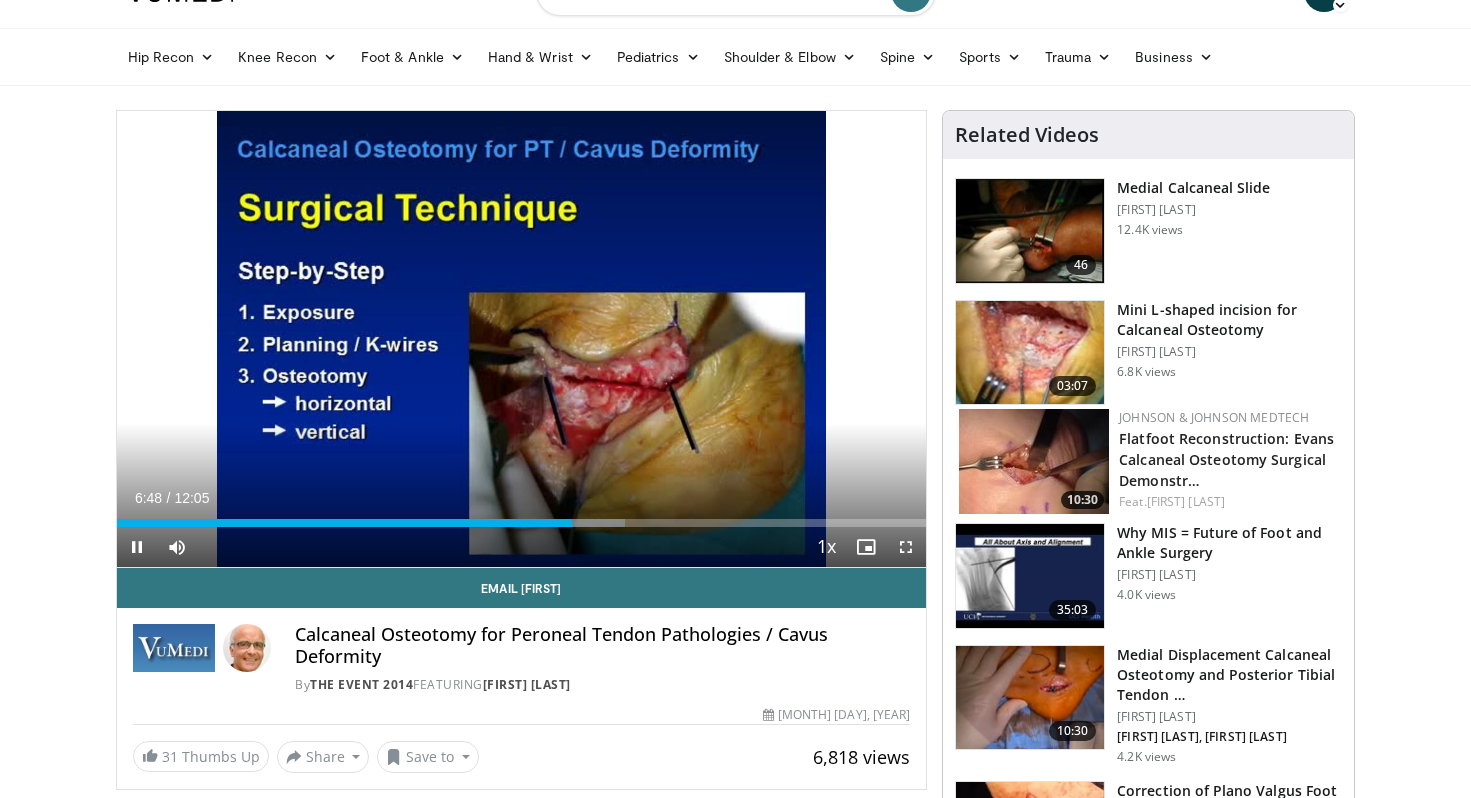 click at bounding box center (906, 547) 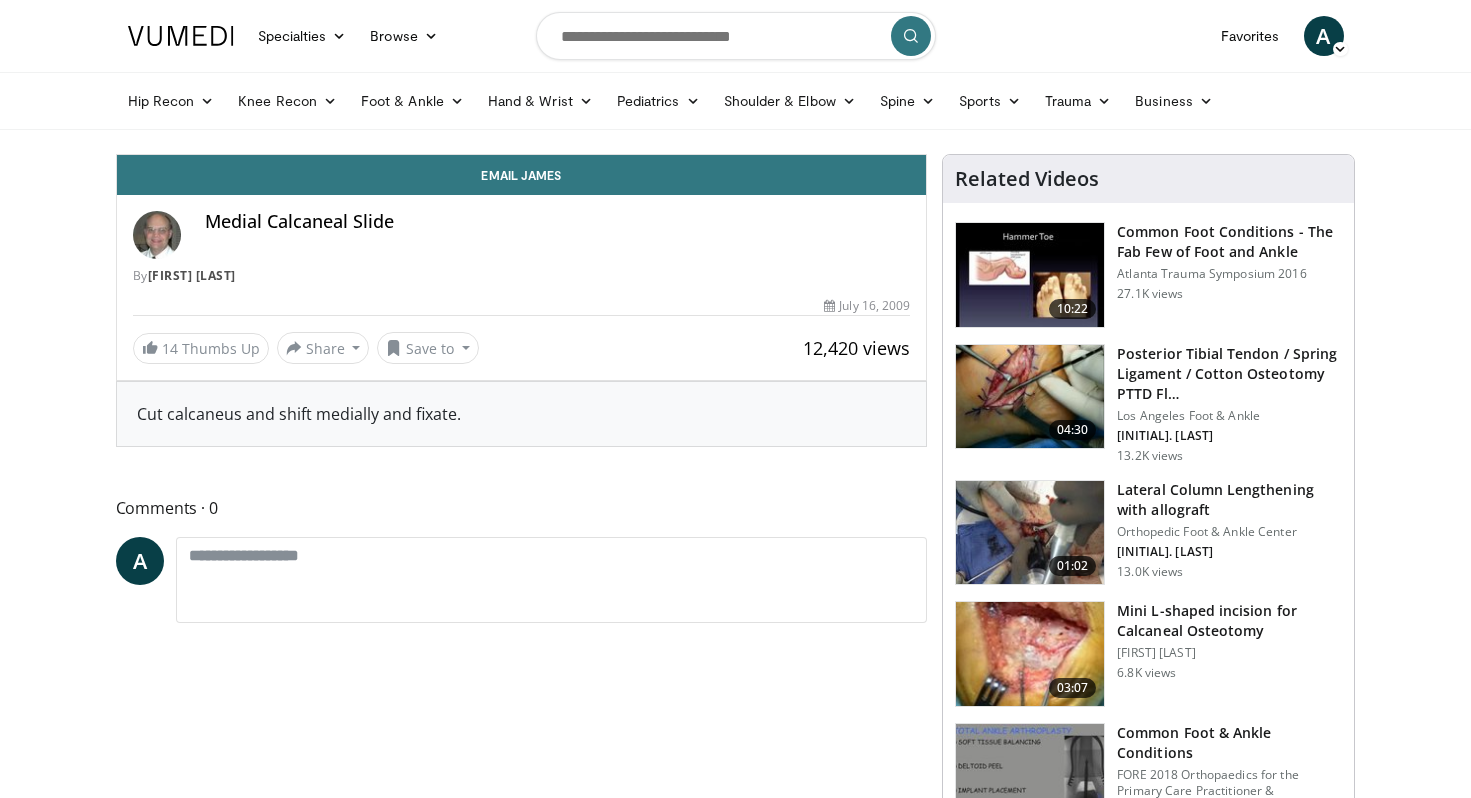 scroll, scrollTop: 0, scrollLeft: 0, axis: both 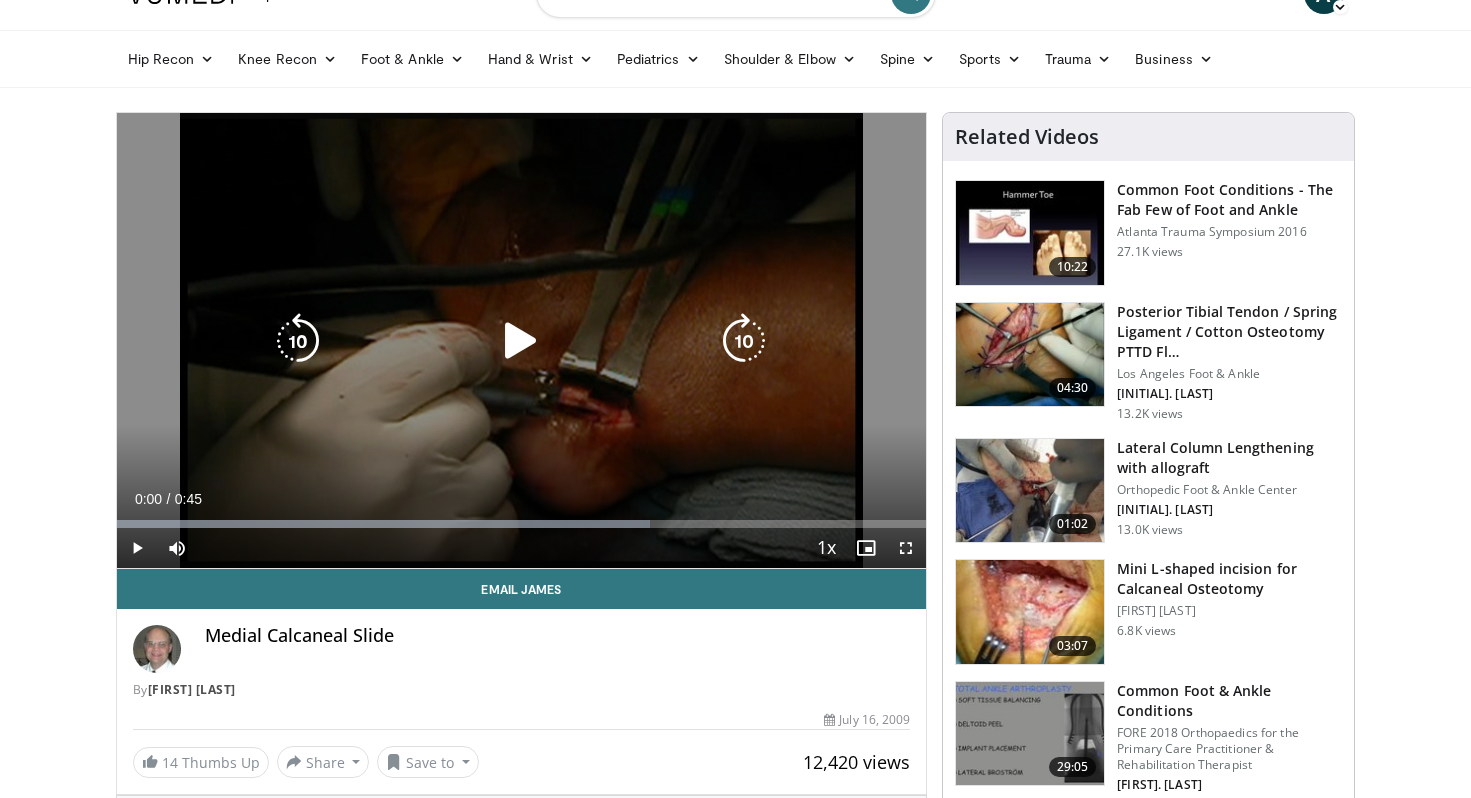 click at bounding box center (521, 341) 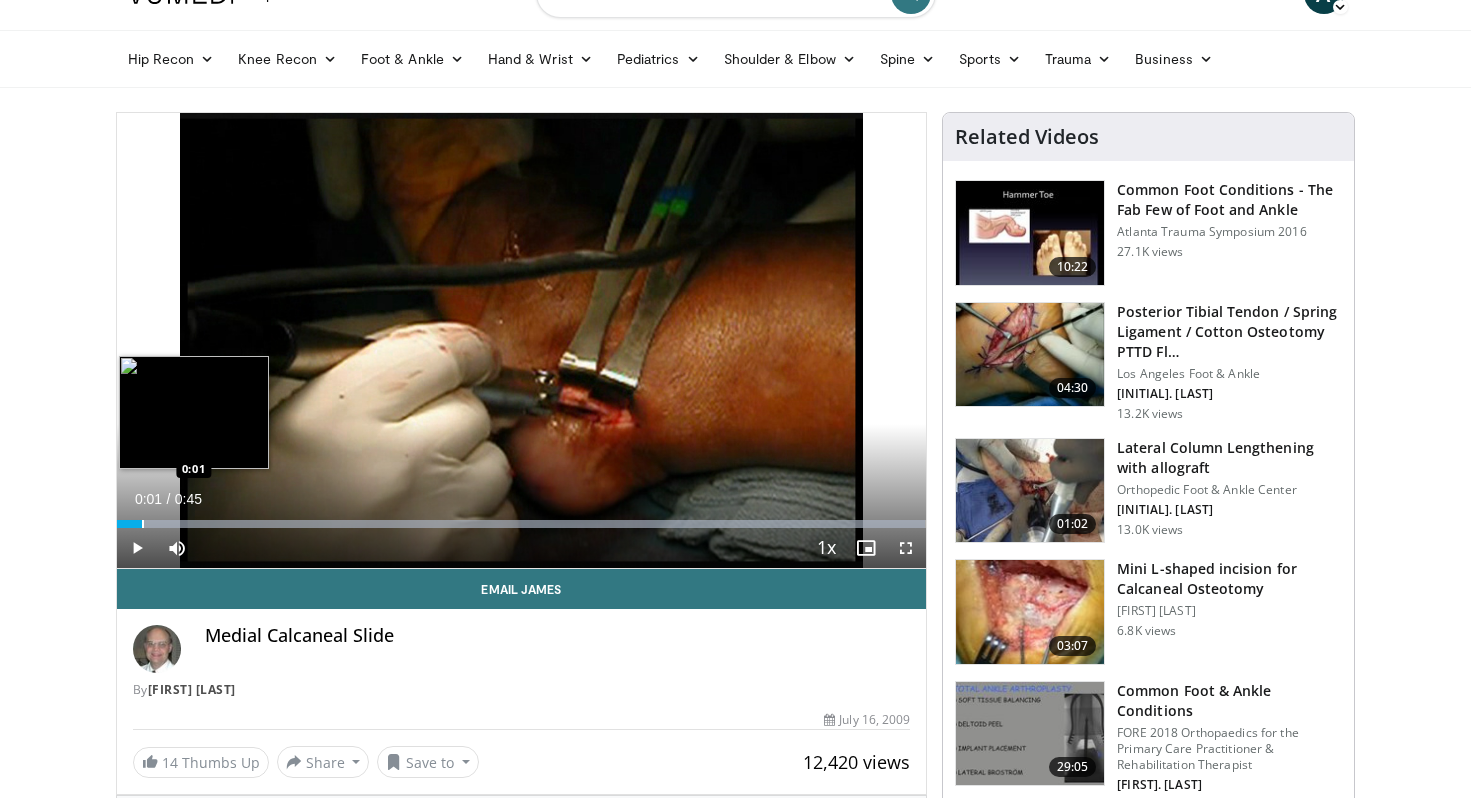 click at bounding box center [143, 524] 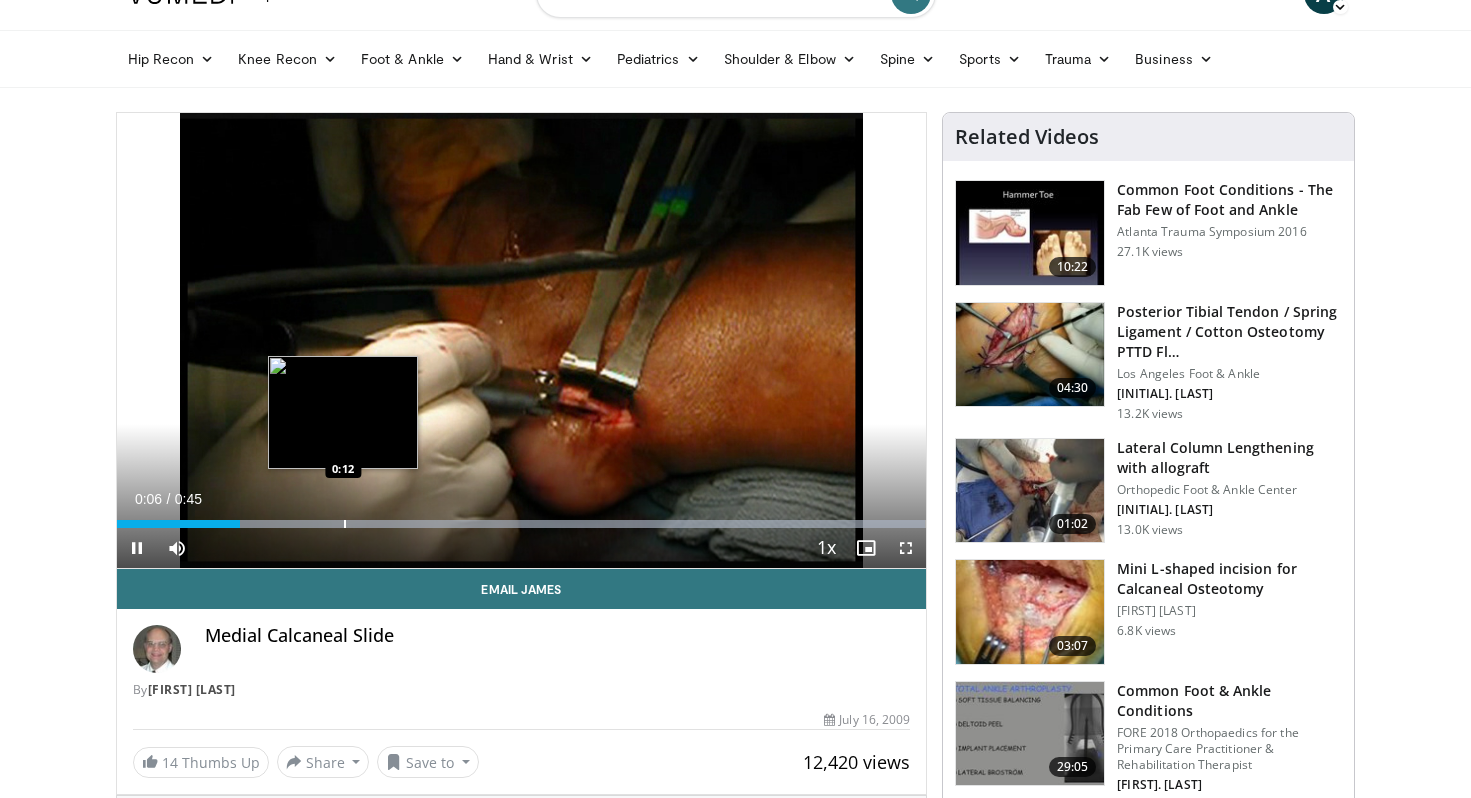 click at bounding box center [345, 524] 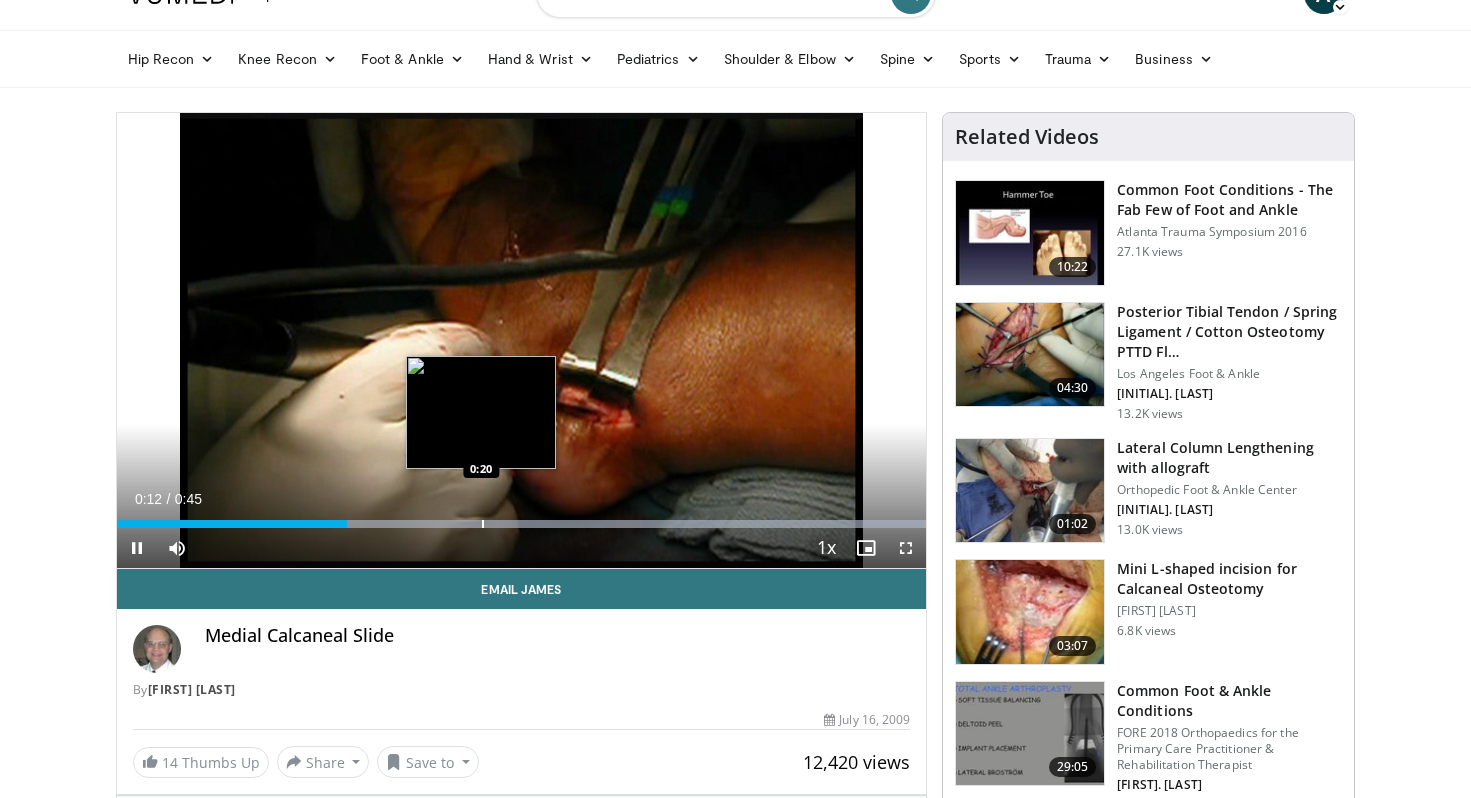 click at bounding box center [483, 524] 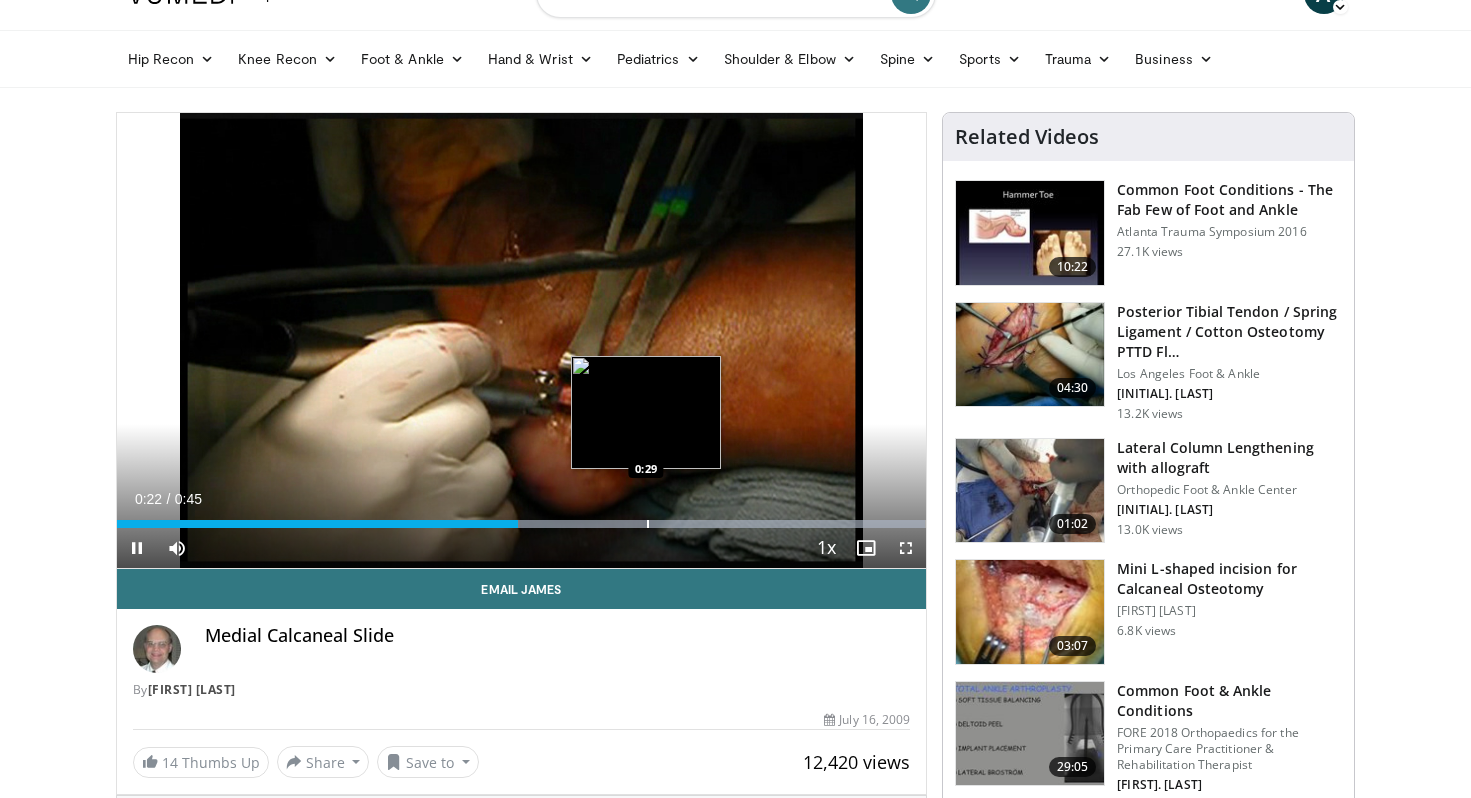 click at bounding box center (648, 524) 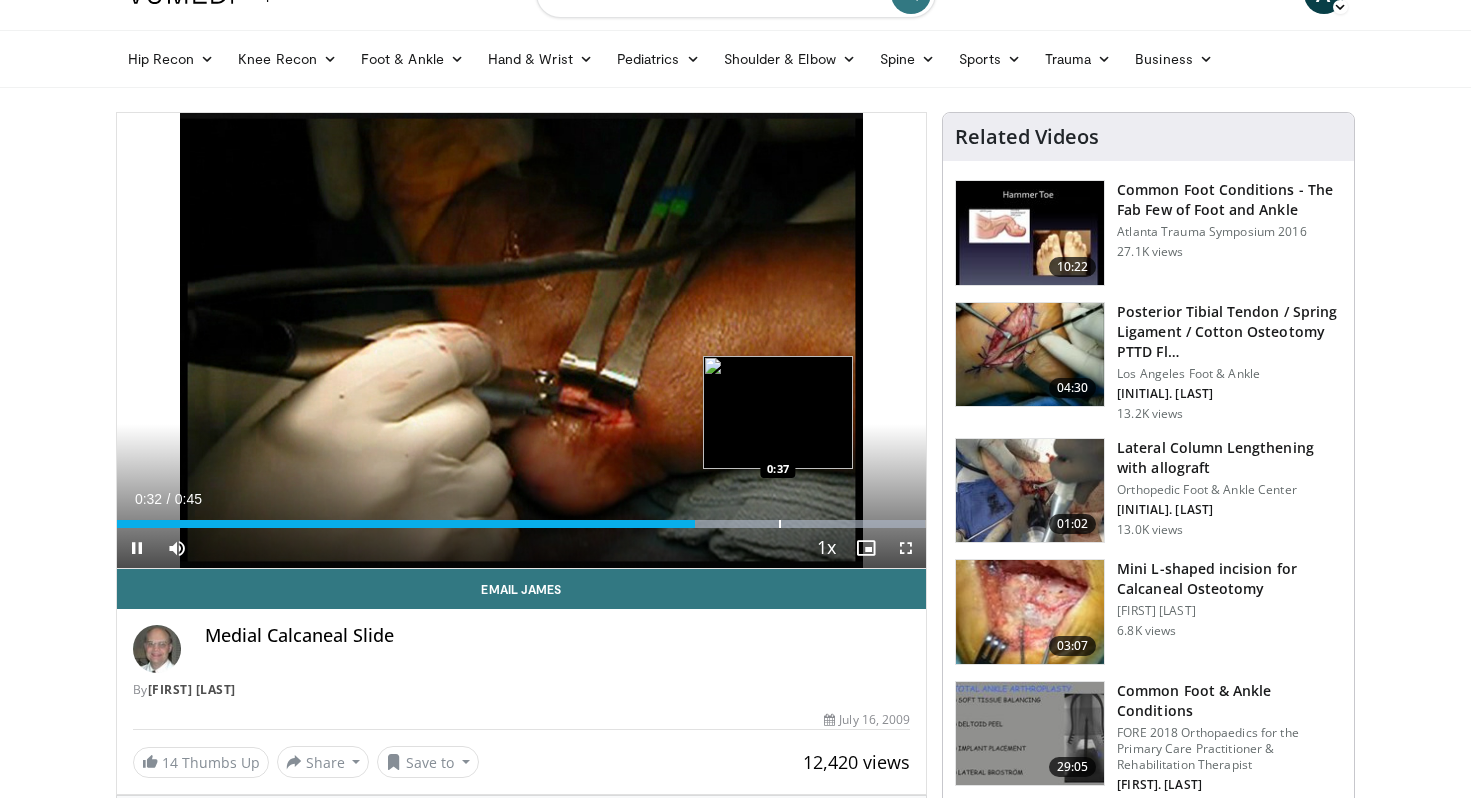 click at bounding box center [780, 524] 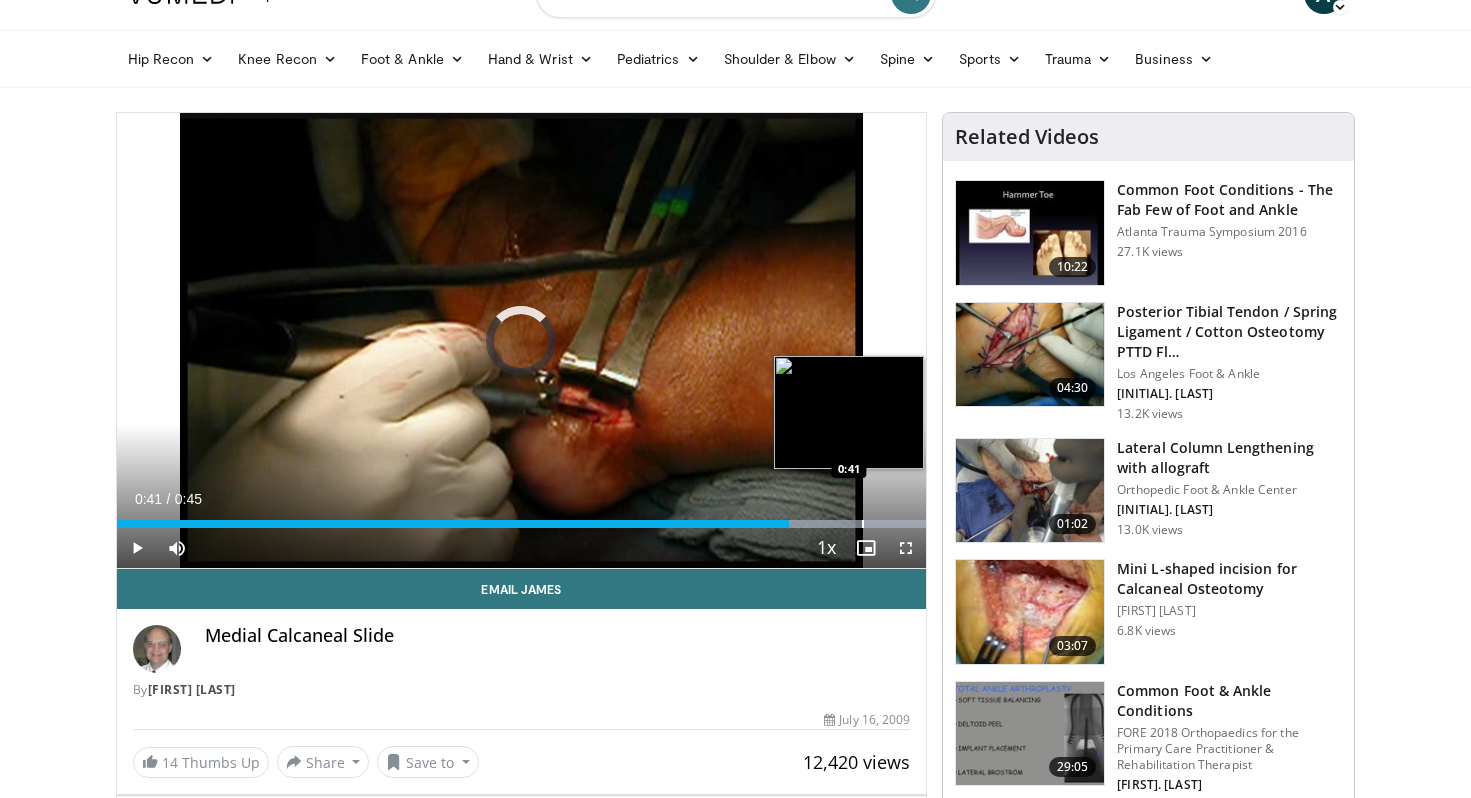 click at bounding box center (863, 524) 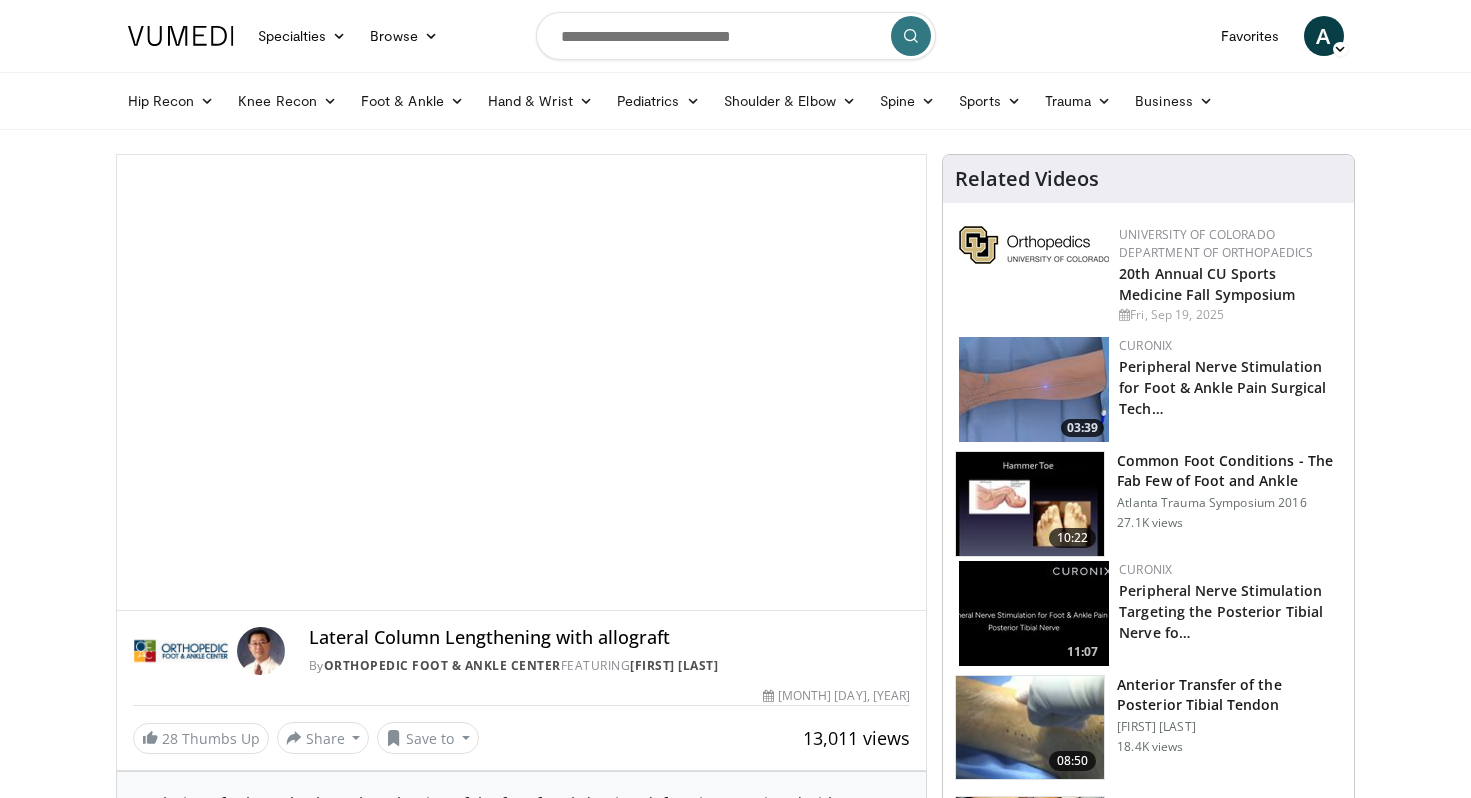 scroll, scrollTop: 0, scrollLeft: 0, axis: both 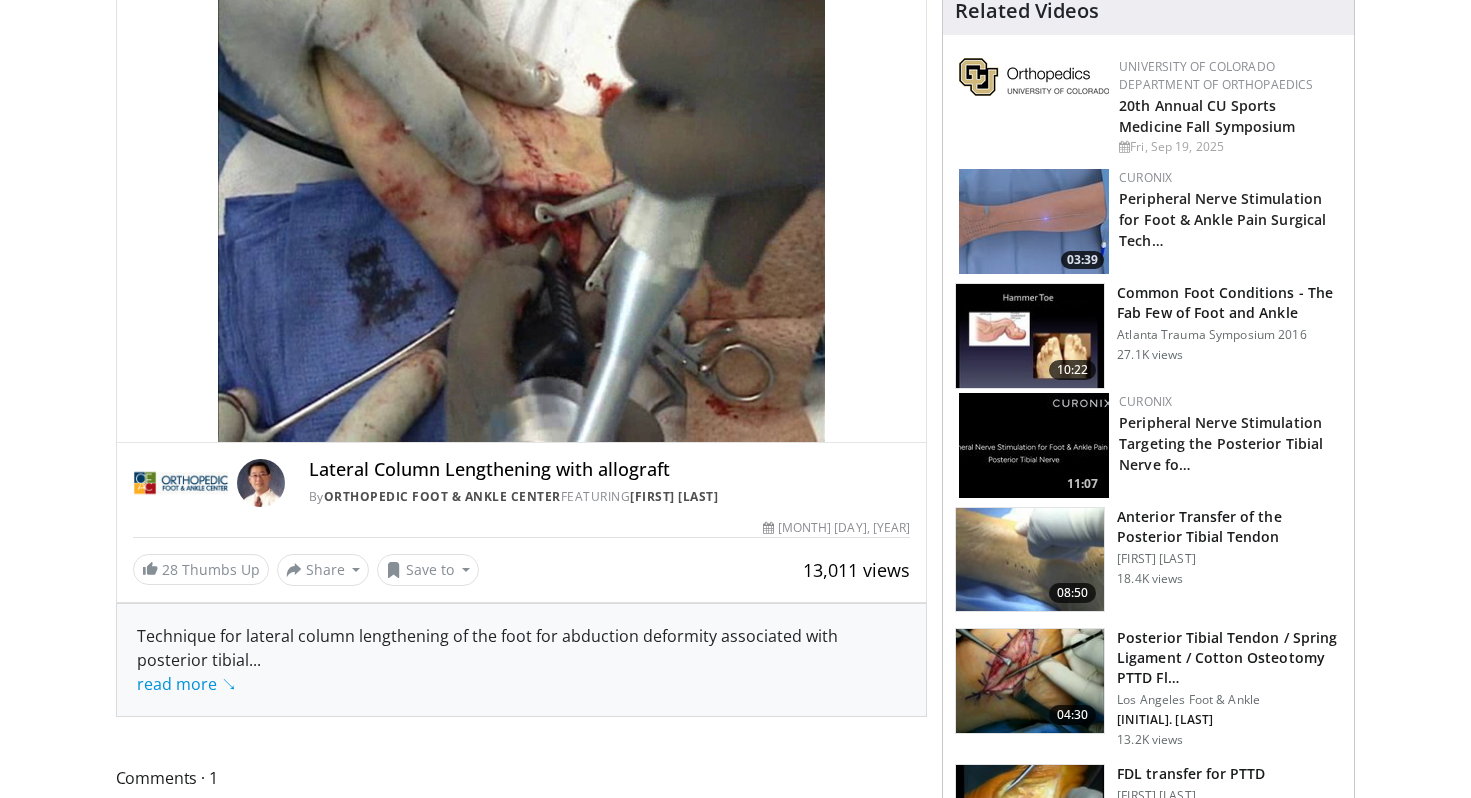 click at bounding box center (1030, 560) 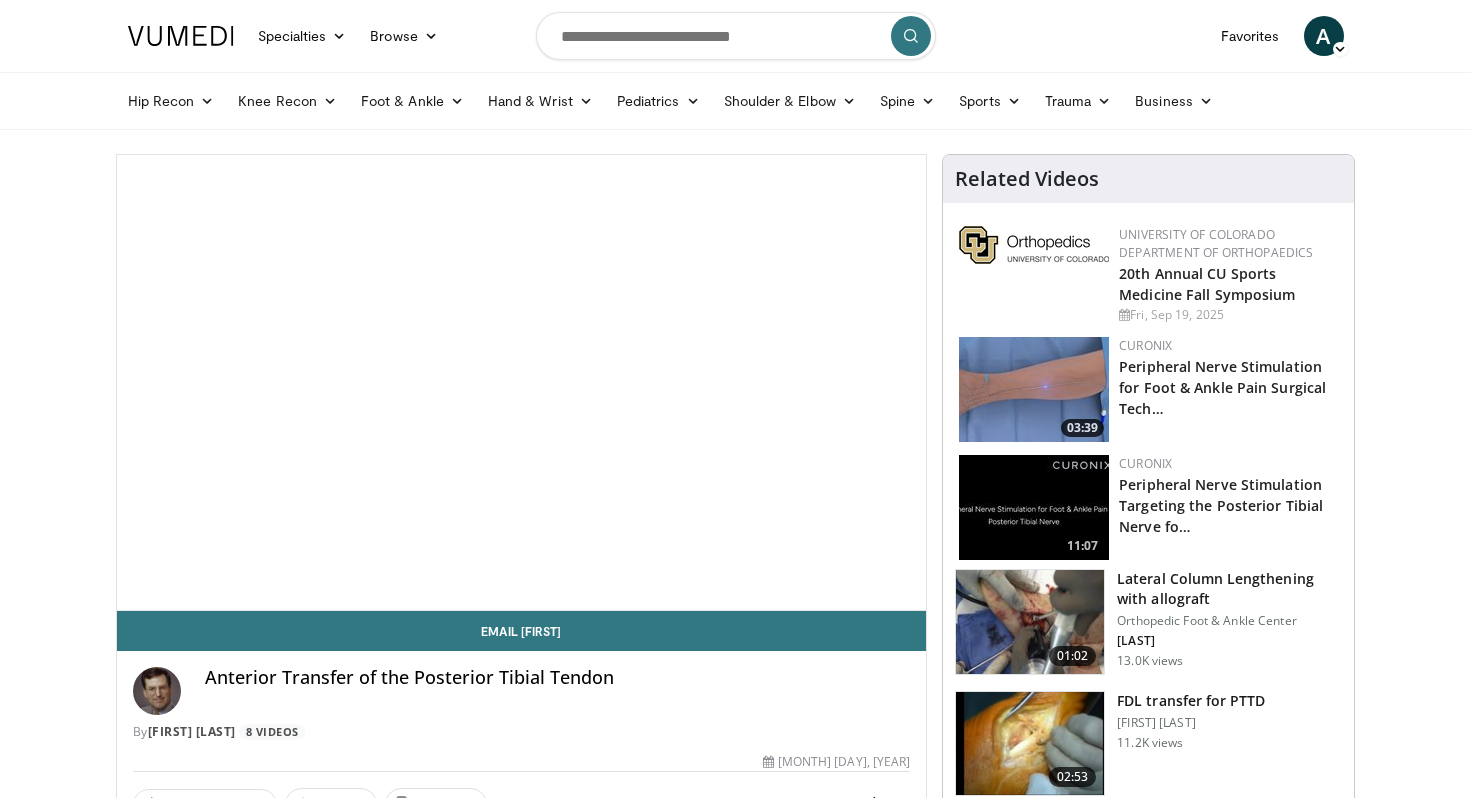scroll, scrollTop: 0, scrollLeft: 0, axis: both 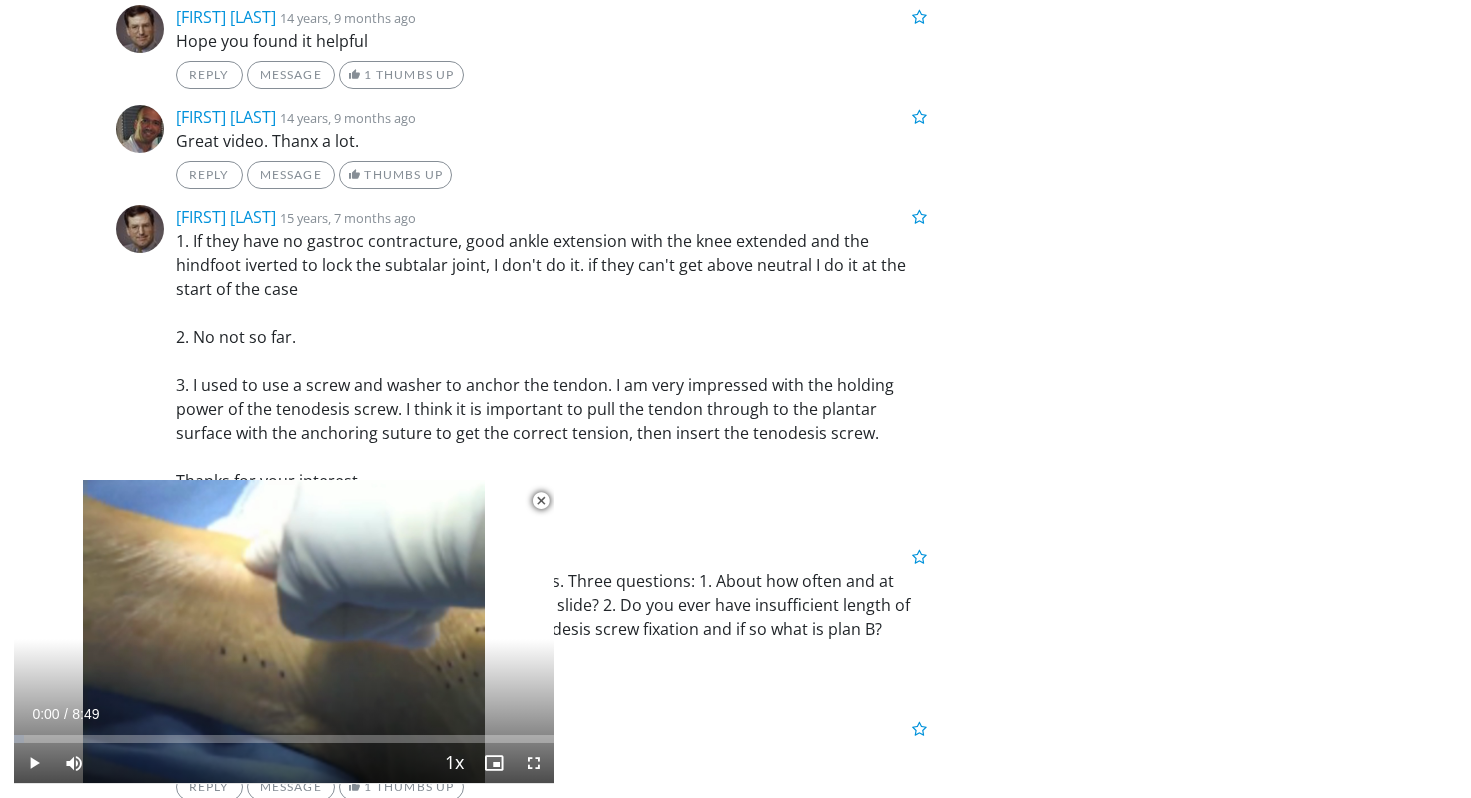 click on "Specialties
Adult & Family Medicine
Allergy, Asthma, Immunology
Anesthesiology
Cardiology
Dental
Dermatology
Endocrinology
Gastroenterology & Hepatology
General Surgery
Hematology & Oncology
Infectious Disease
Nephrology
Neurology
Neurosurgery
Obstetrics & Gynecology
Ophthalmology
Oral Maxillofacial
Orthopaedics
Otolaryngology
Pediatrics
Plastic Surgery
Podiatry
Psychiatry
Pulmonology
Radiation Oncology
Radiology
Rheumatology
Urology" at bounding box center [735, -1378] 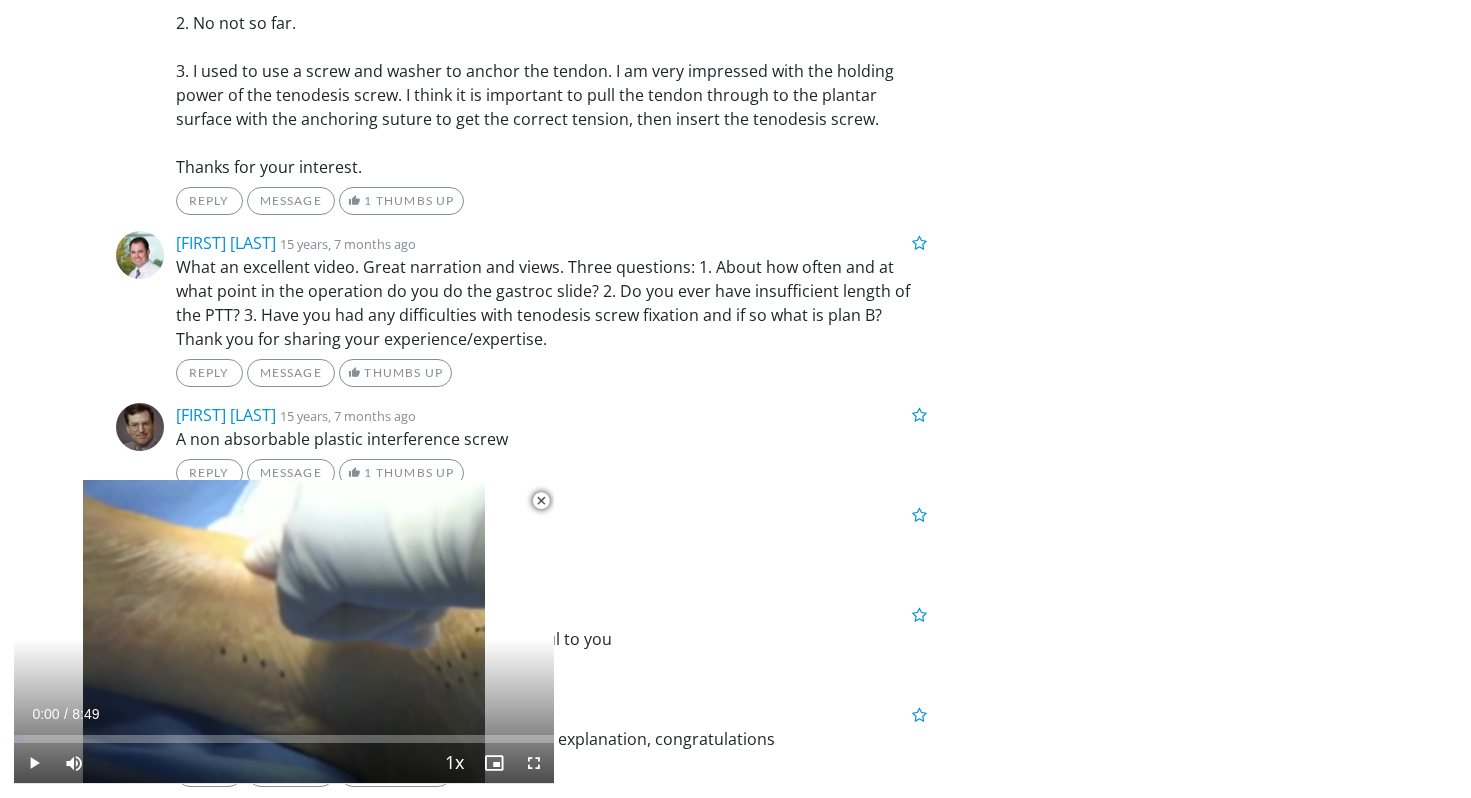 scroll, scrollTop: 4420, scrollLeft: 0, axis: vertical 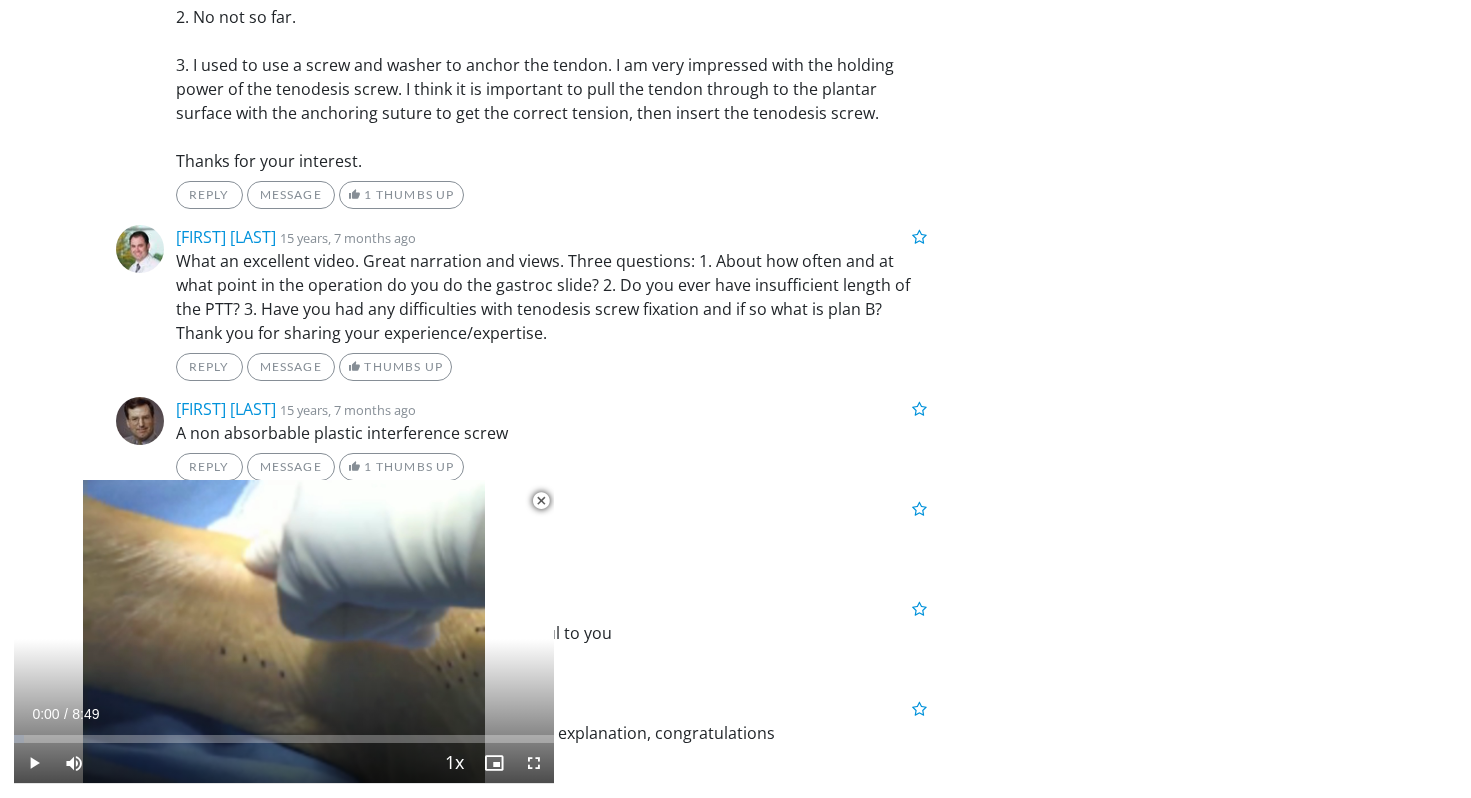 click on "Reply
Message
Thumbs Up" at bounding box center [552, 367] 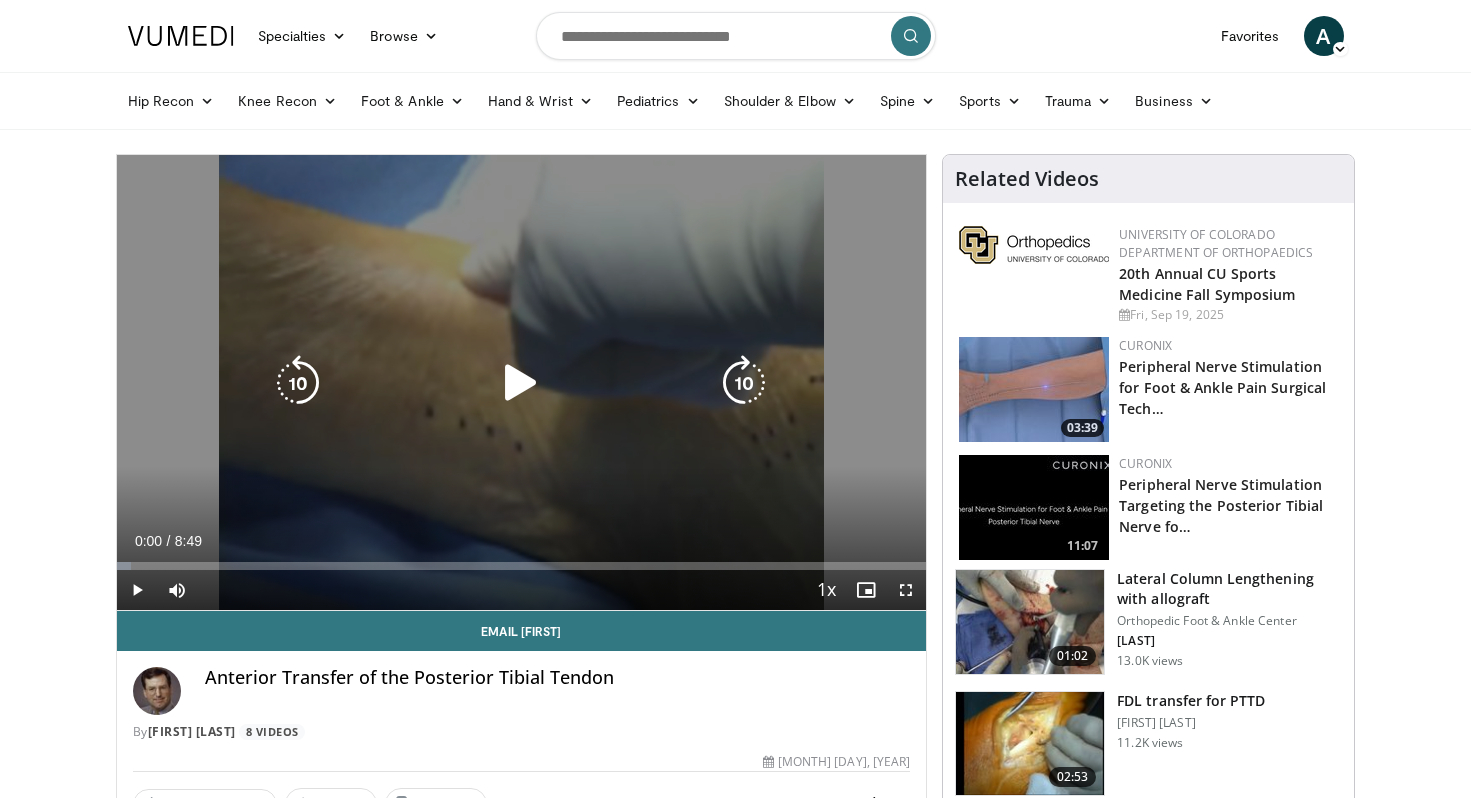scroll, scrollTop: 0, scrollLeft: 0, axis: both 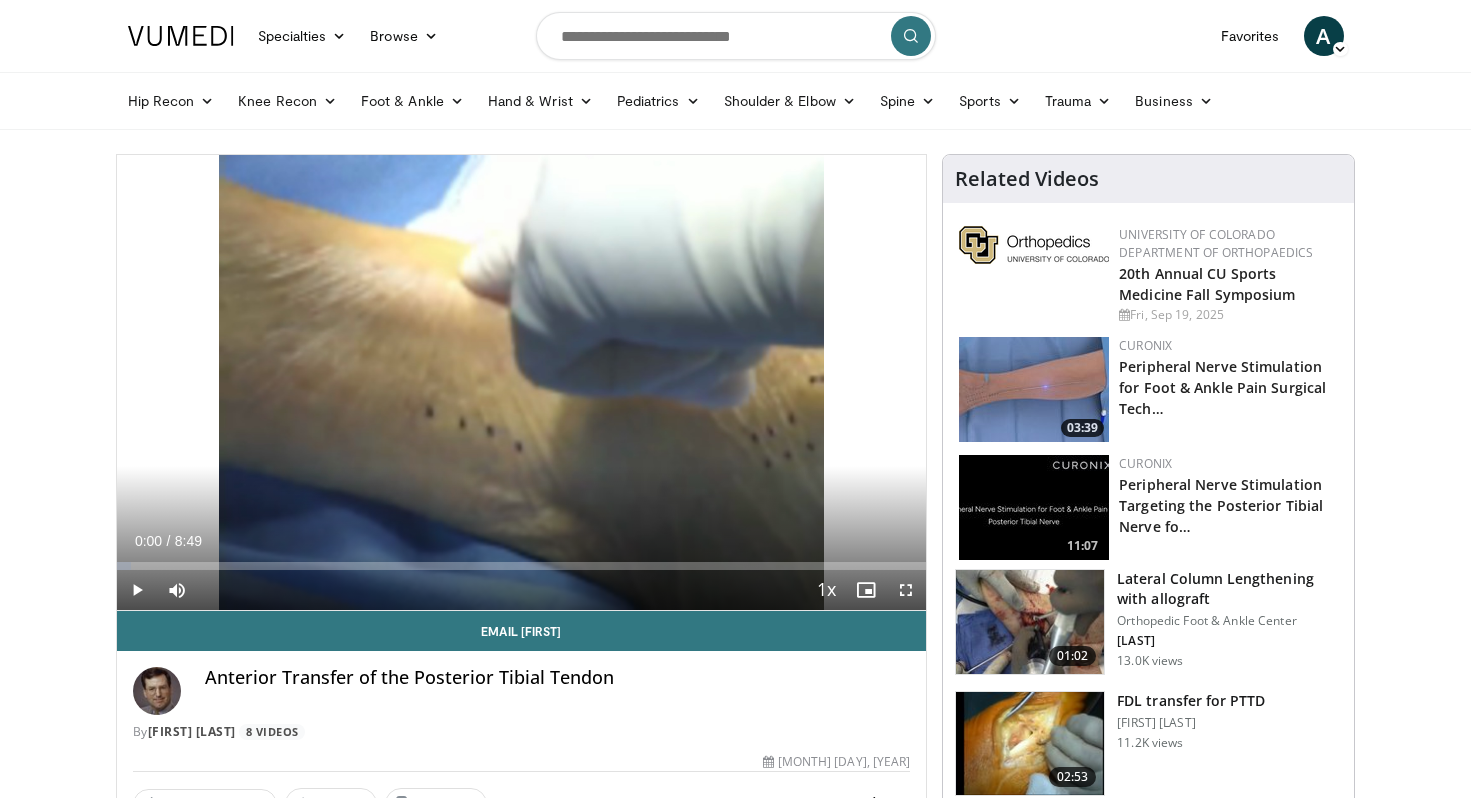 click at bounding box center [137, 590] 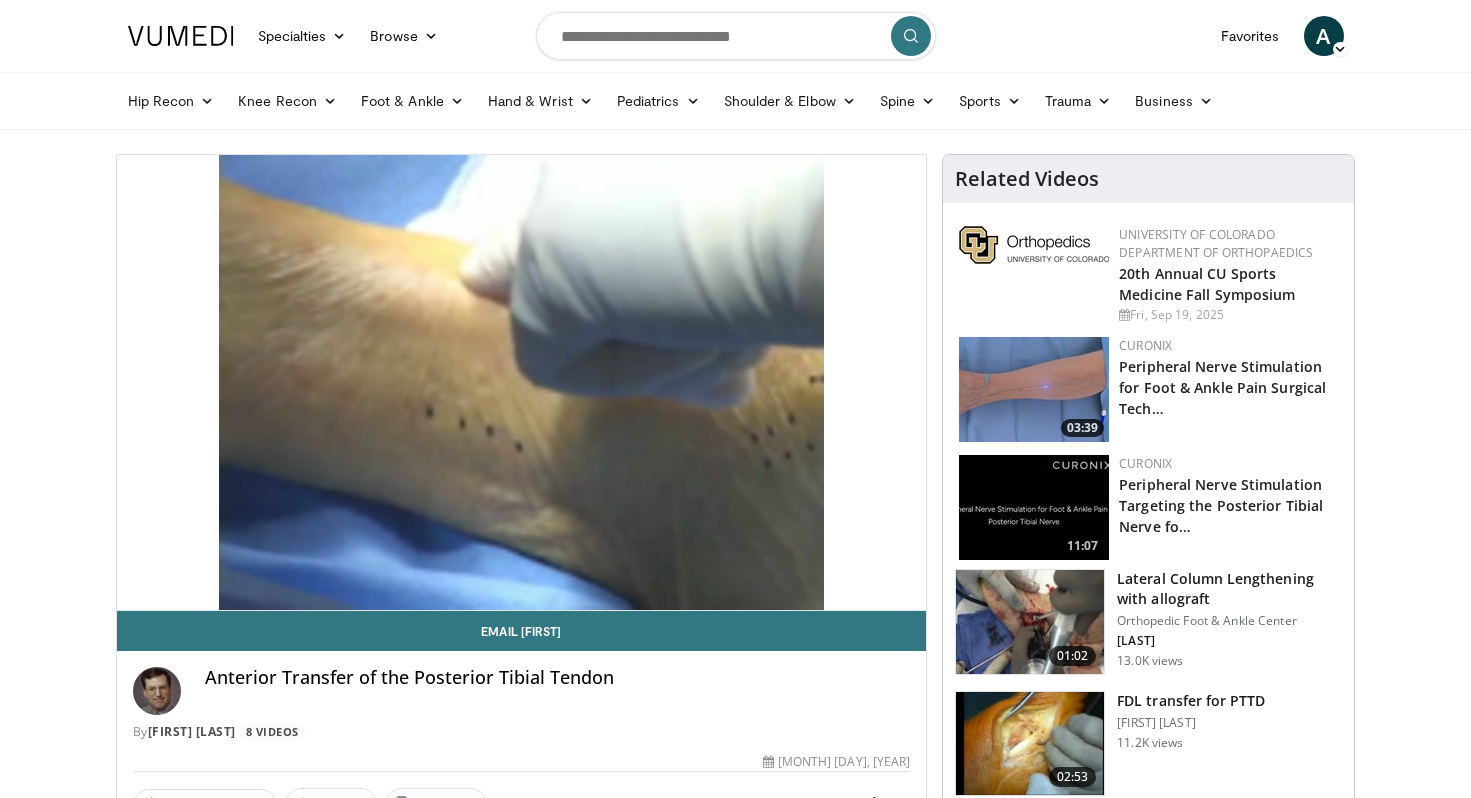 click on "Anterior Transfer of the Posterior Tibial Tendon" at bounding box center [558, 691] 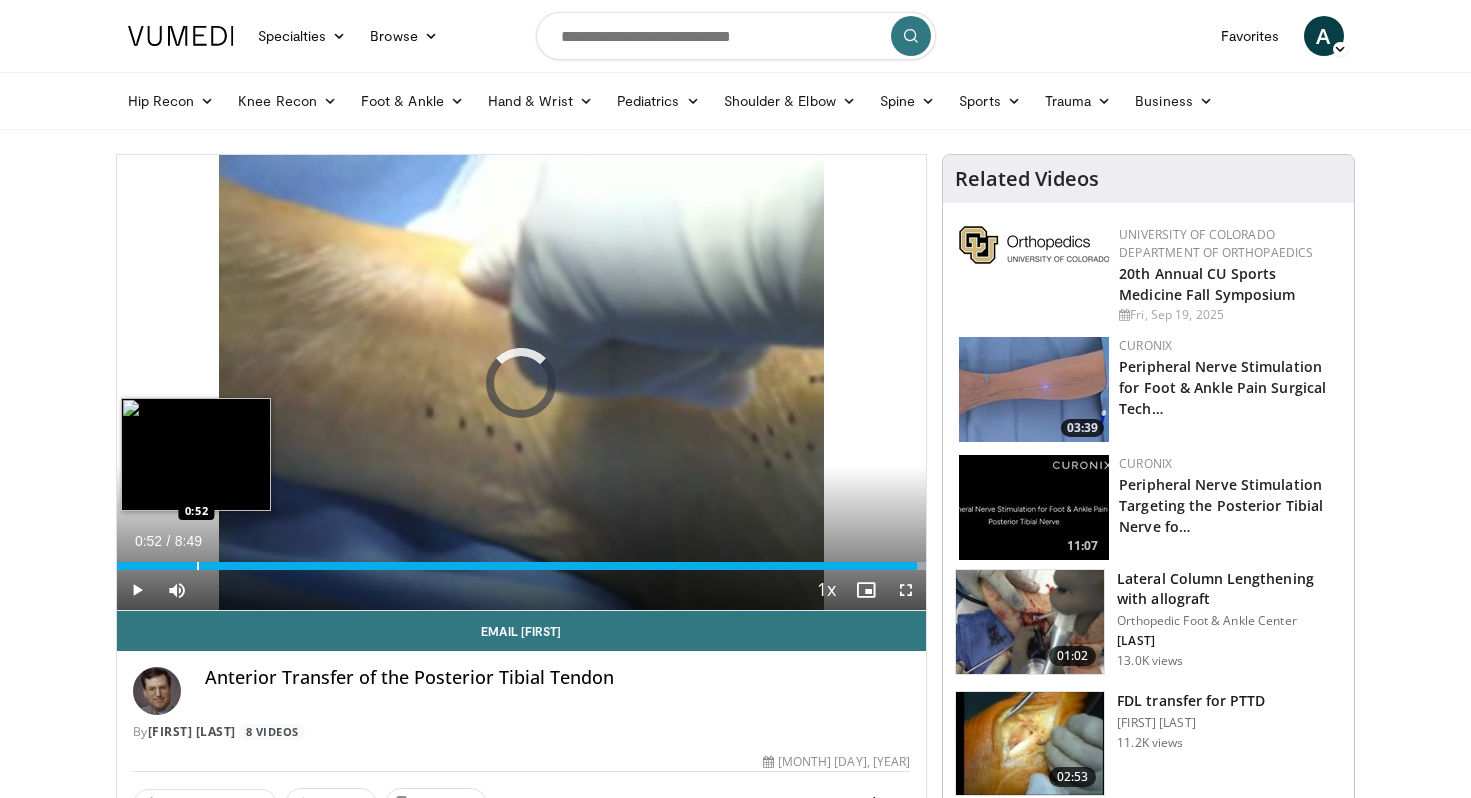 click at bounding box center (198, 566) 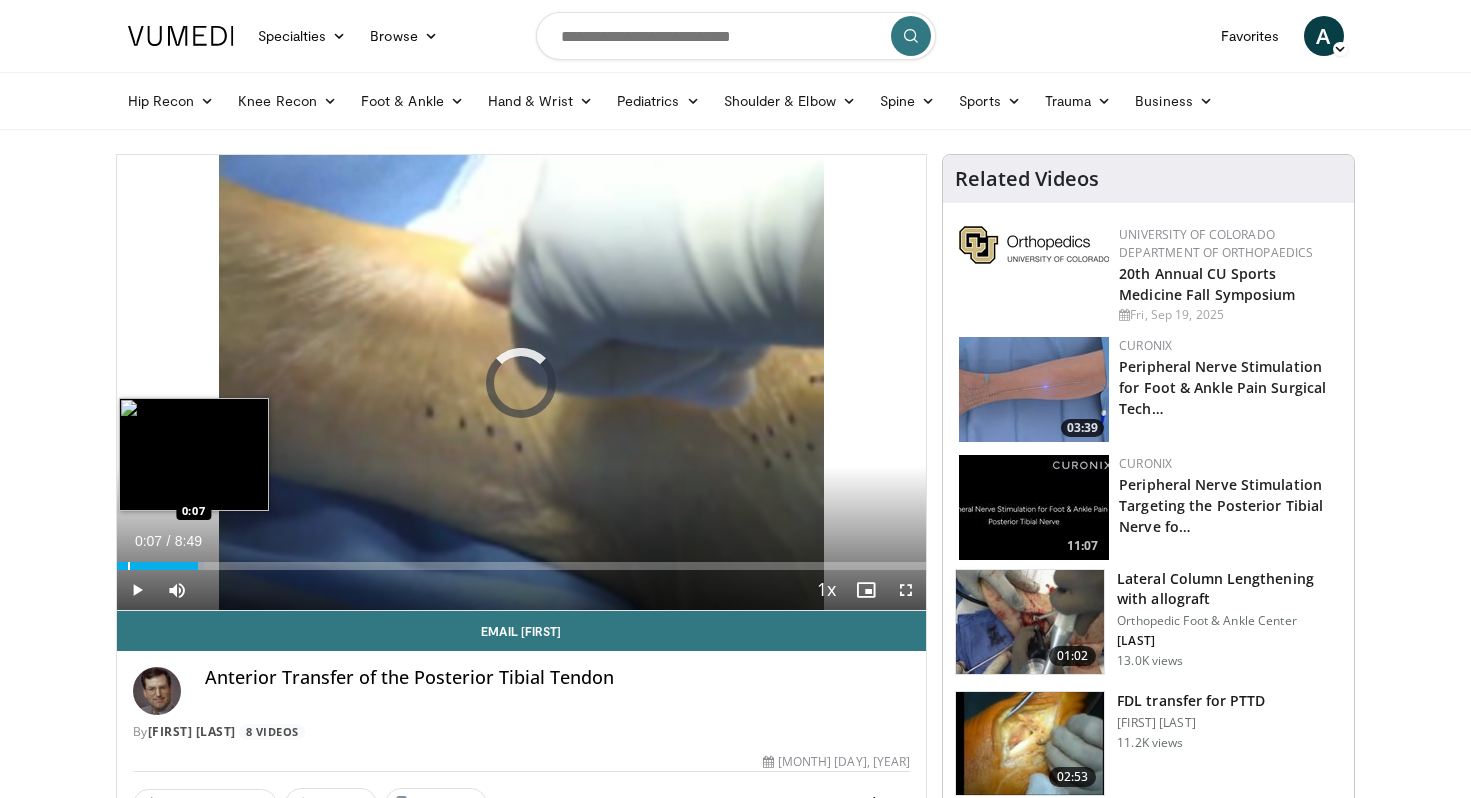 click at bounding box center [129, 566] 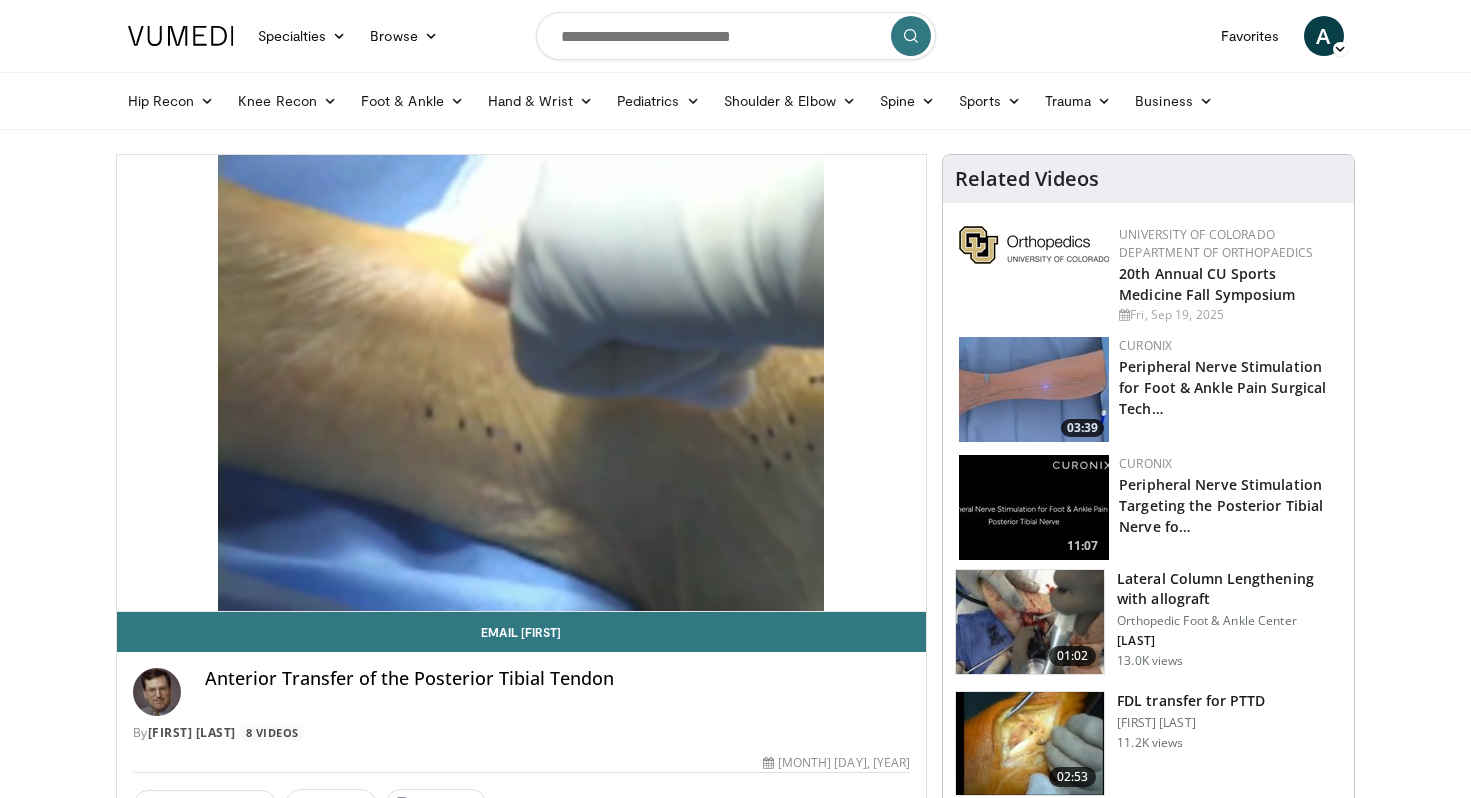scroll, scrollTop: 0, scrollLeft: 0, axis: both 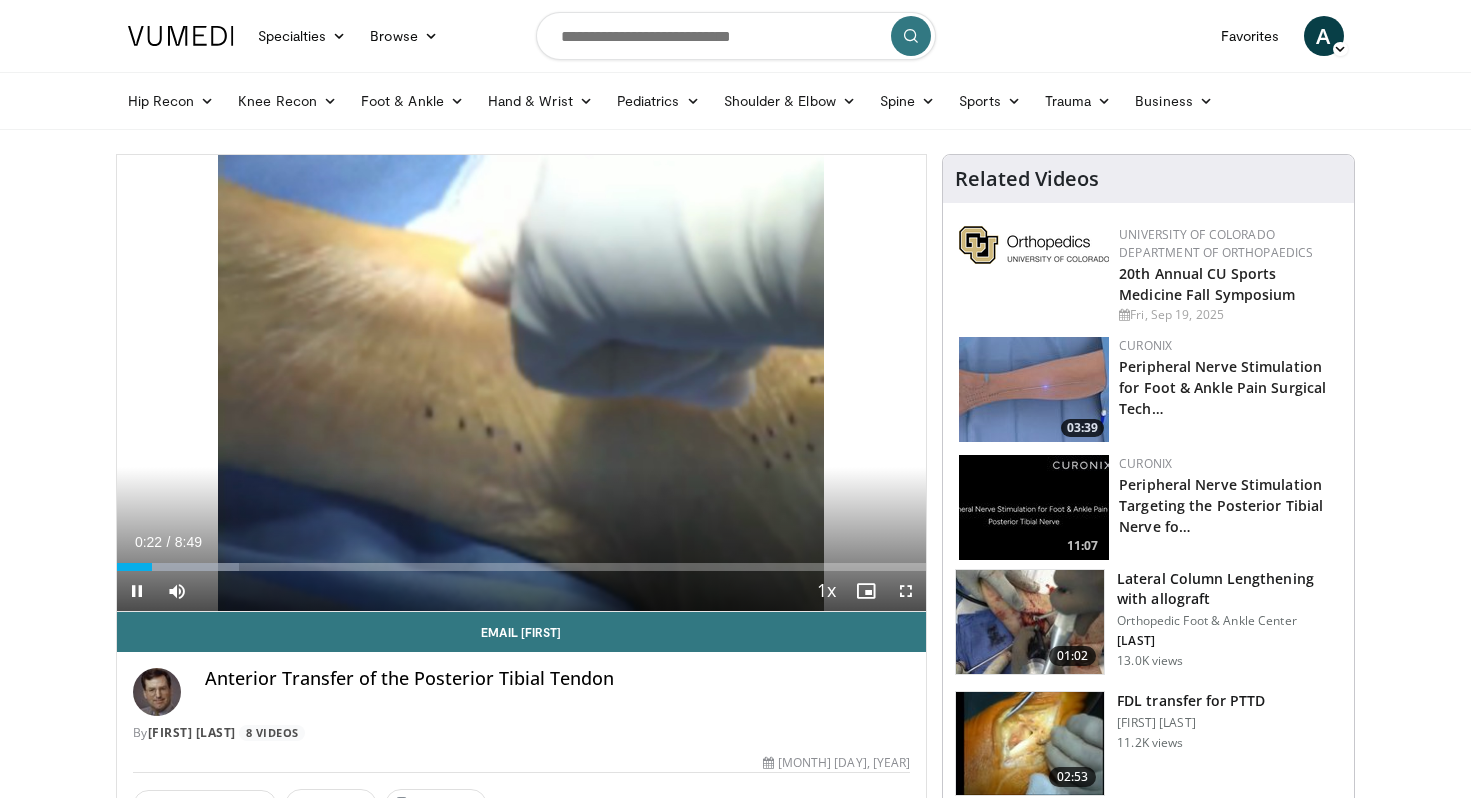 click at bounding box center (137, 591) 